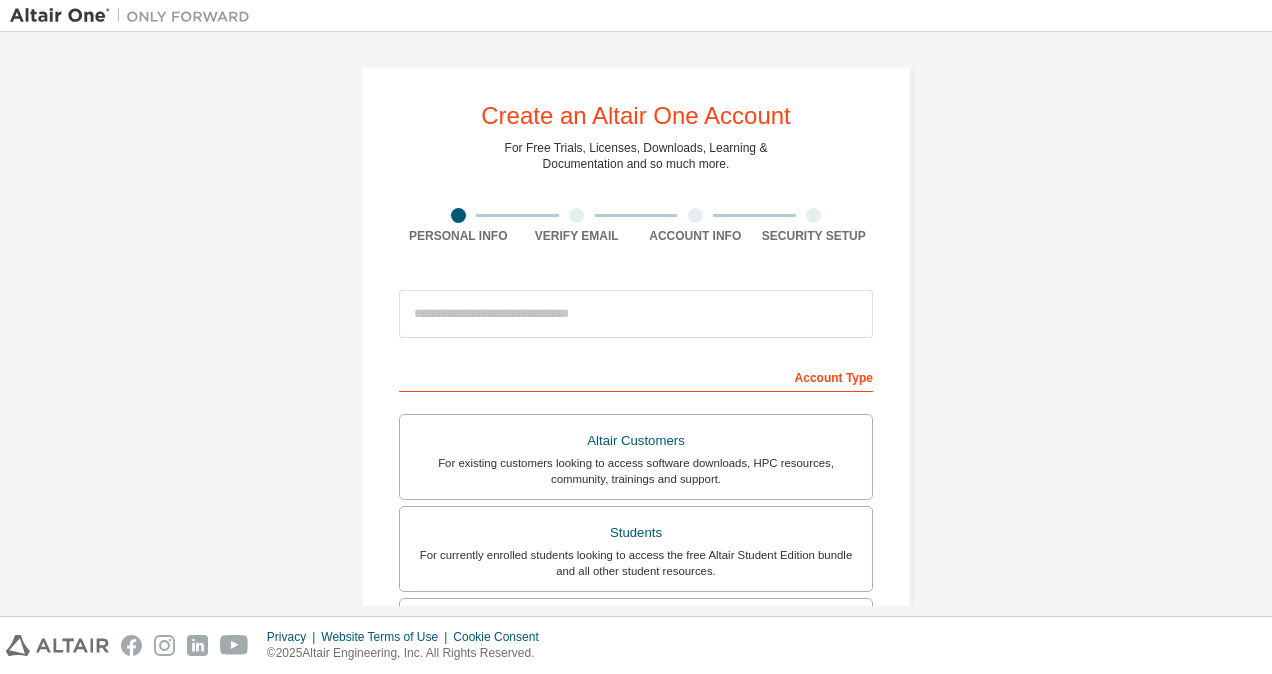scroll, scrollTop: 0, scrollLeft: 0, axis: both 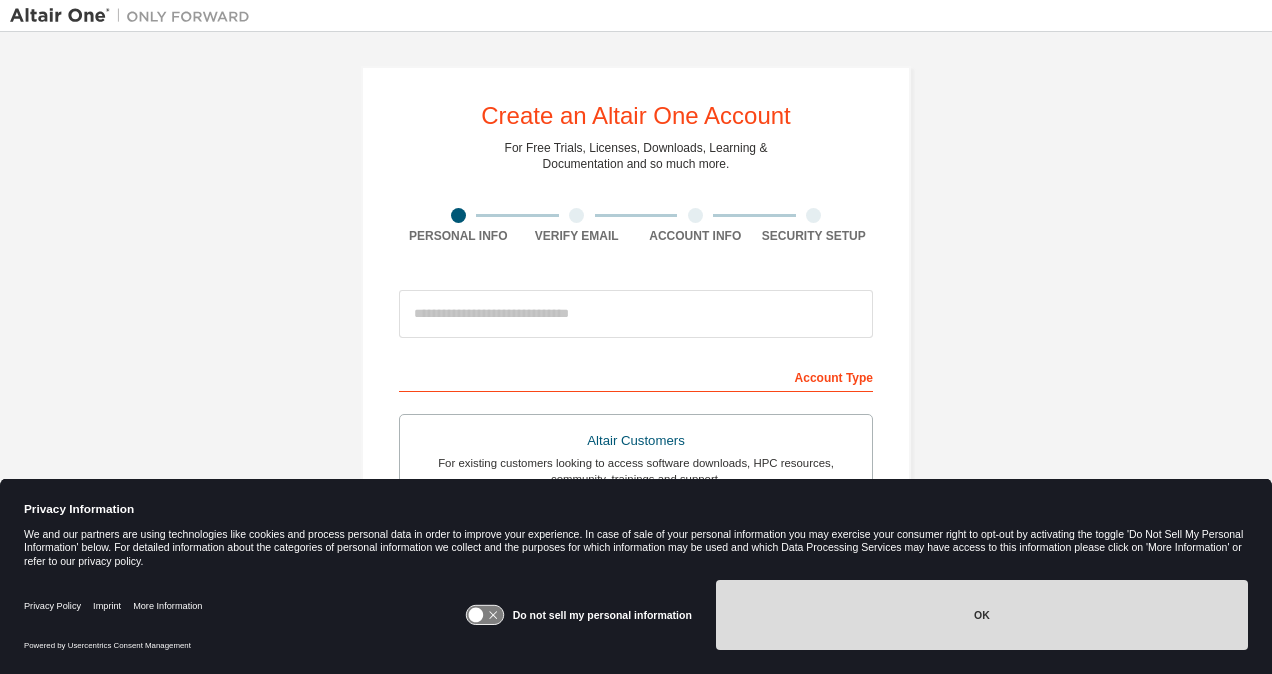 click on "OK" at bounding box center (982, 615) 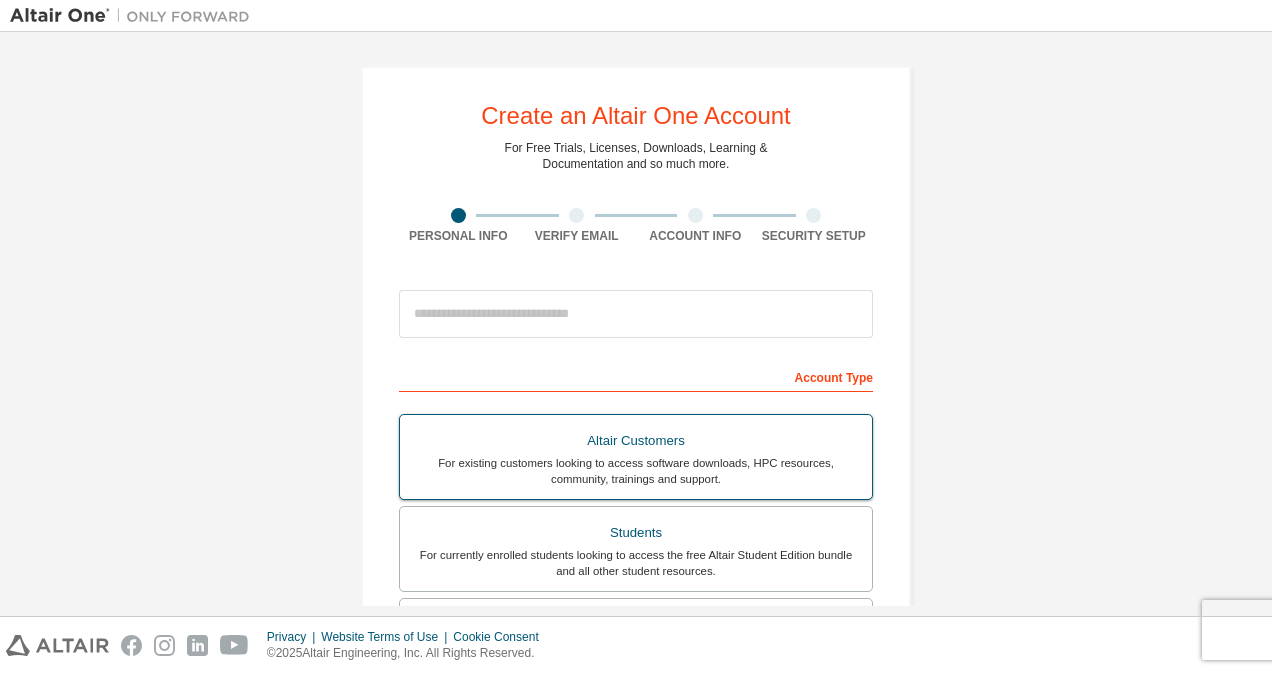 click on "Altair Customers" at bounding box center [636, 441] 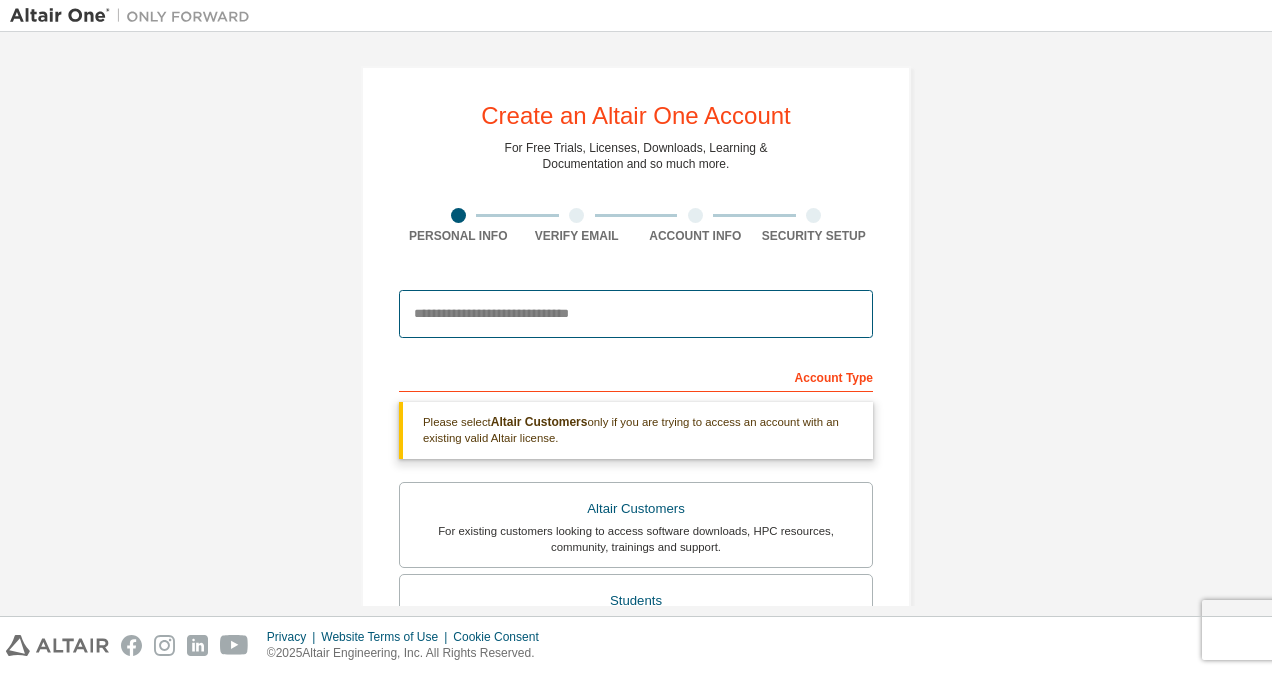 click at bounding box center (636, 314) 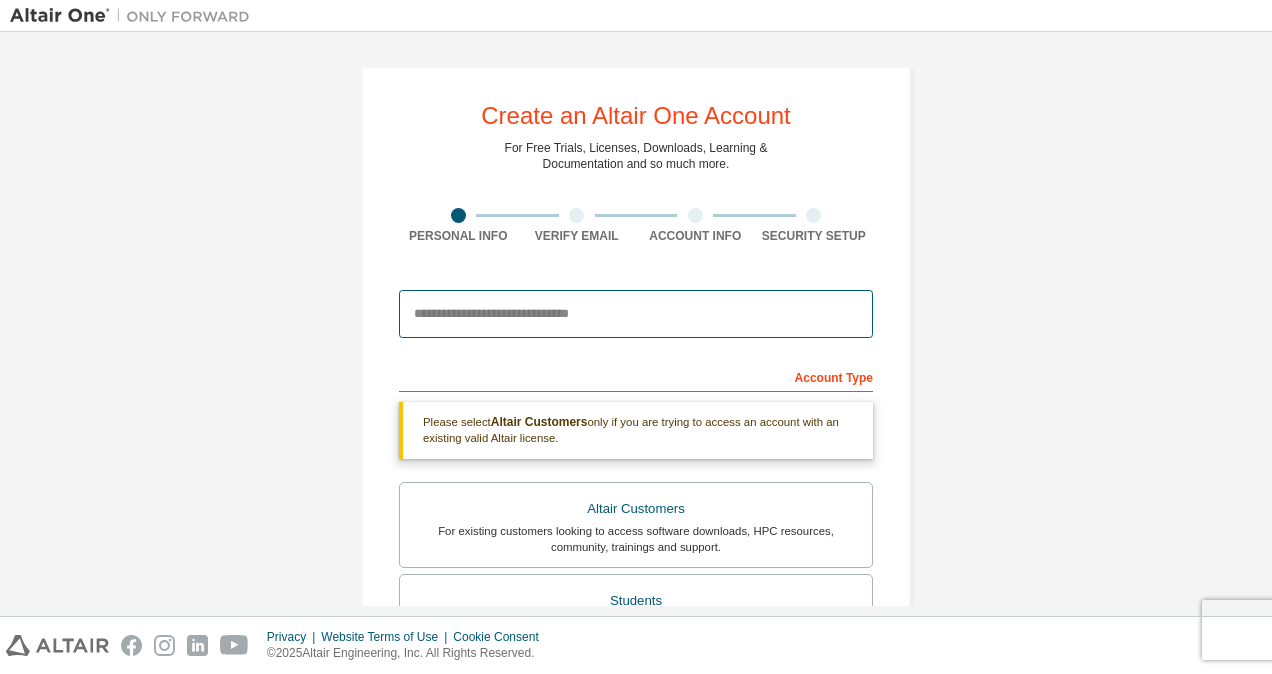 type on "**********" 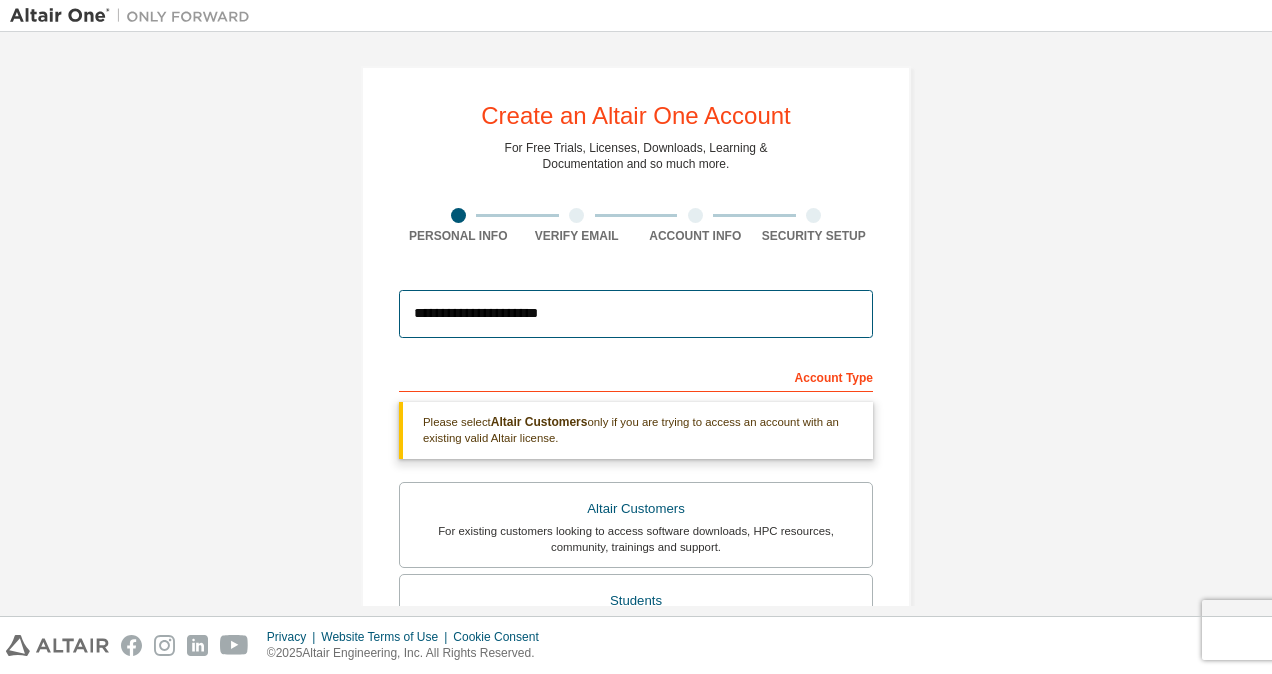 type on "****" 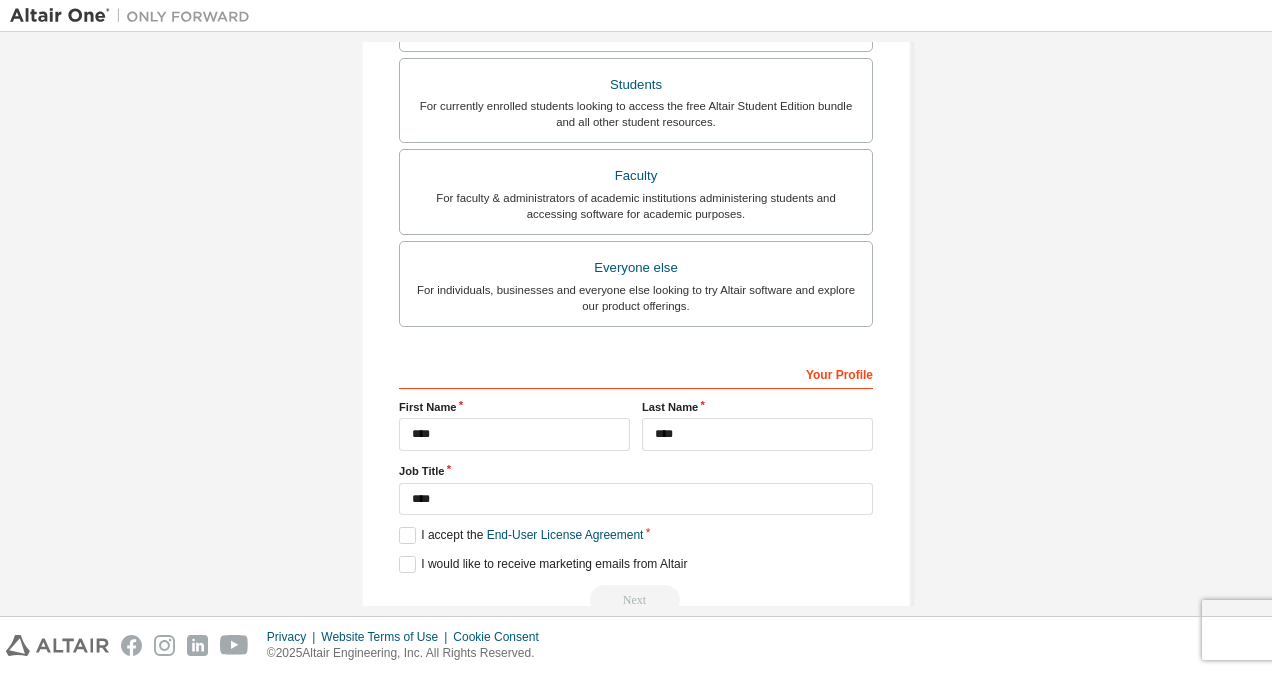 scroll, scrollTop: 558, scrollLeft: 0, axis: vertical 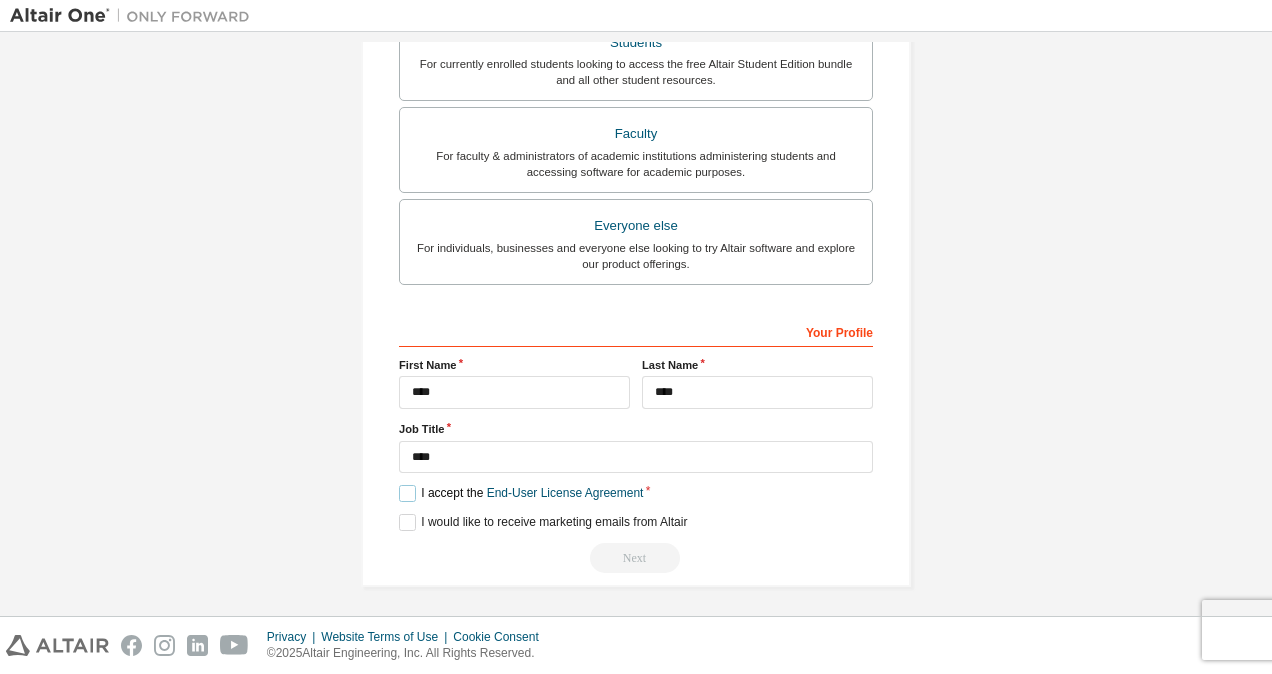 click on "I accept the    End-User License Agreement" at bounding box center [521, 493] 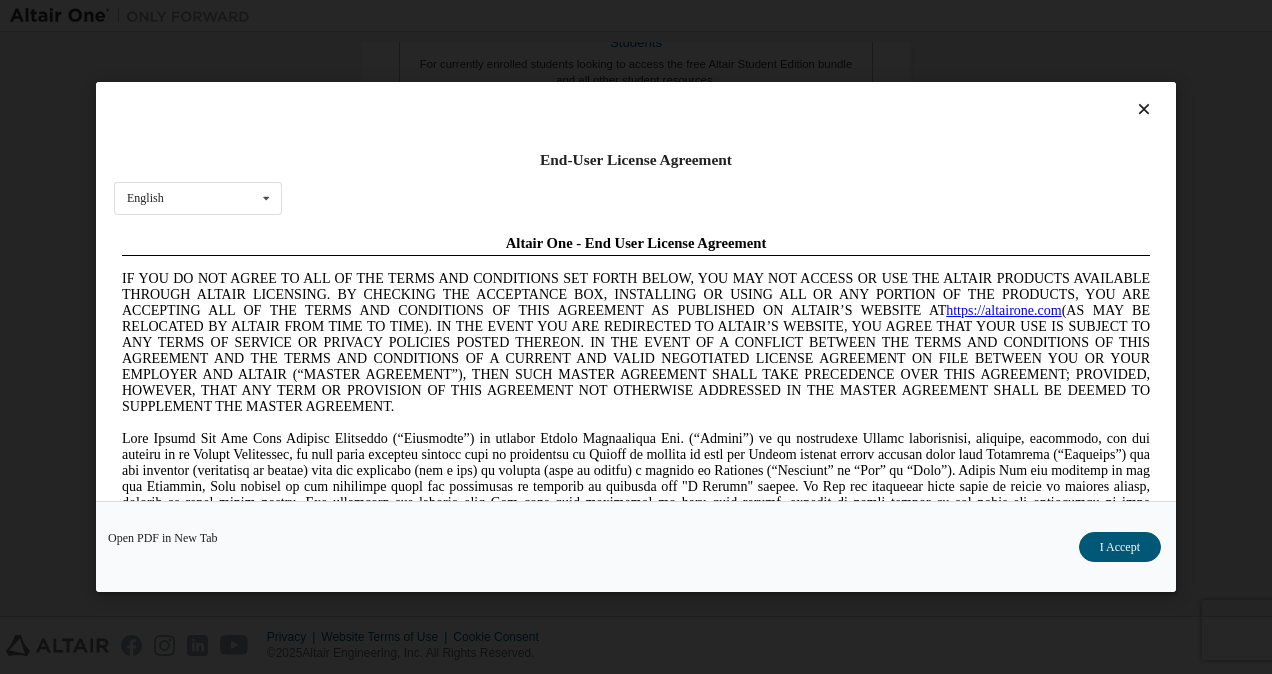 scroll, scrollTop: 0, scrollLeft: 0, axis: both 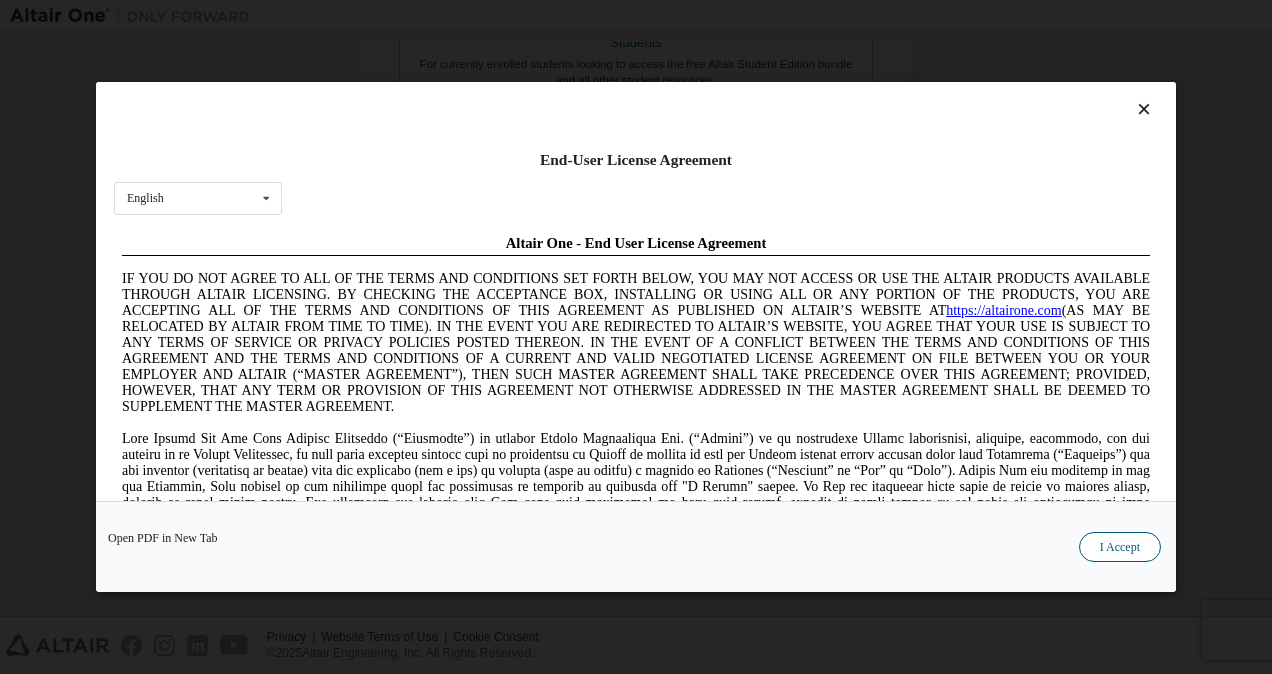 click on "I Accept" at bounding box center (1120, 547) 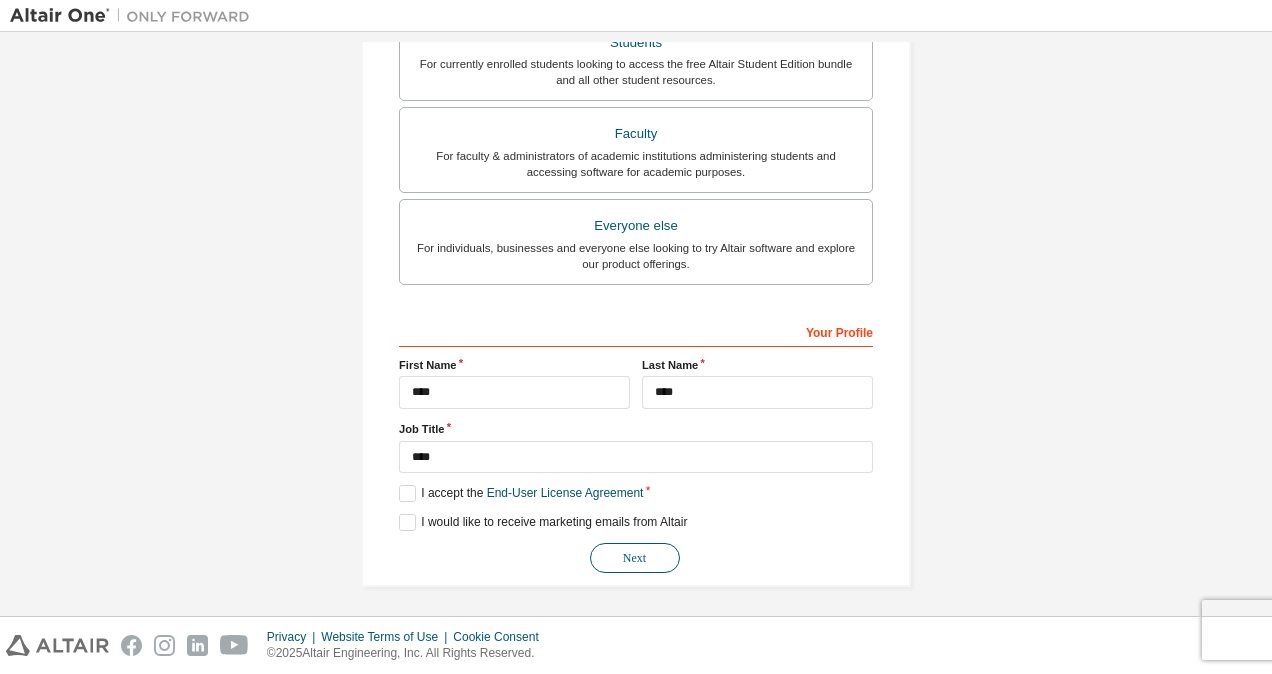 click on "Next" at bounding box center [635, 558] 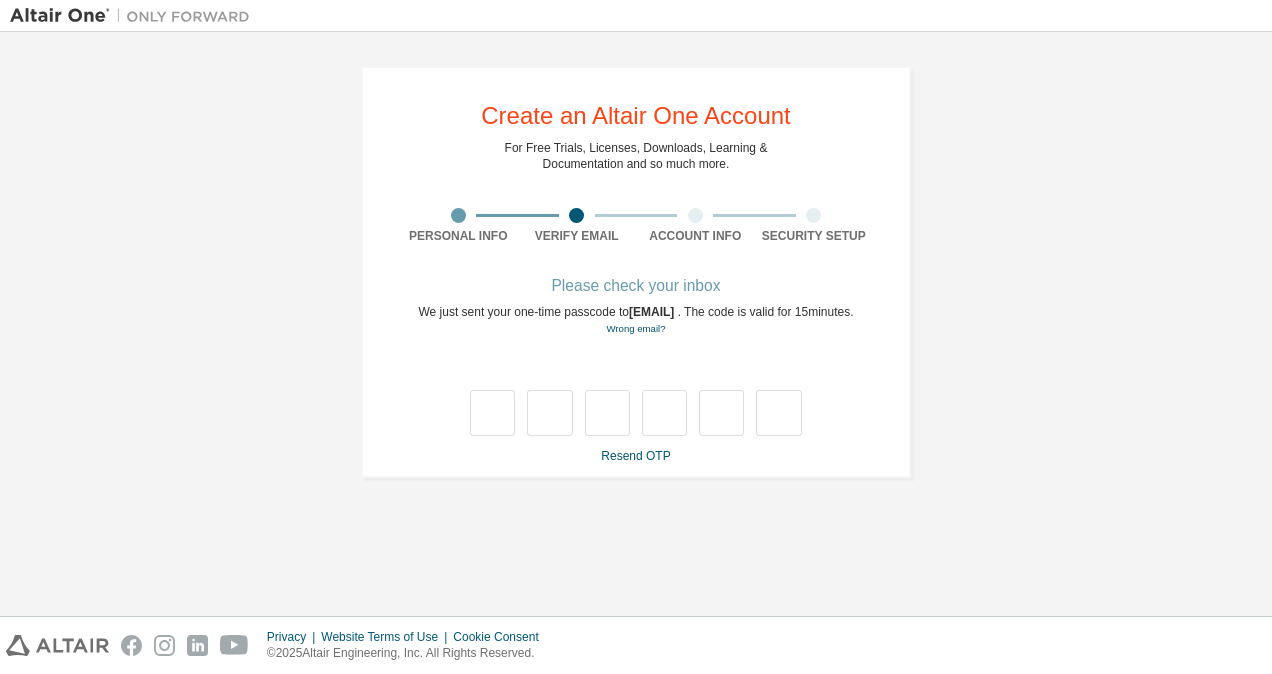 scroll, scrollTop: 0, scrollLeft: 0, axis: both 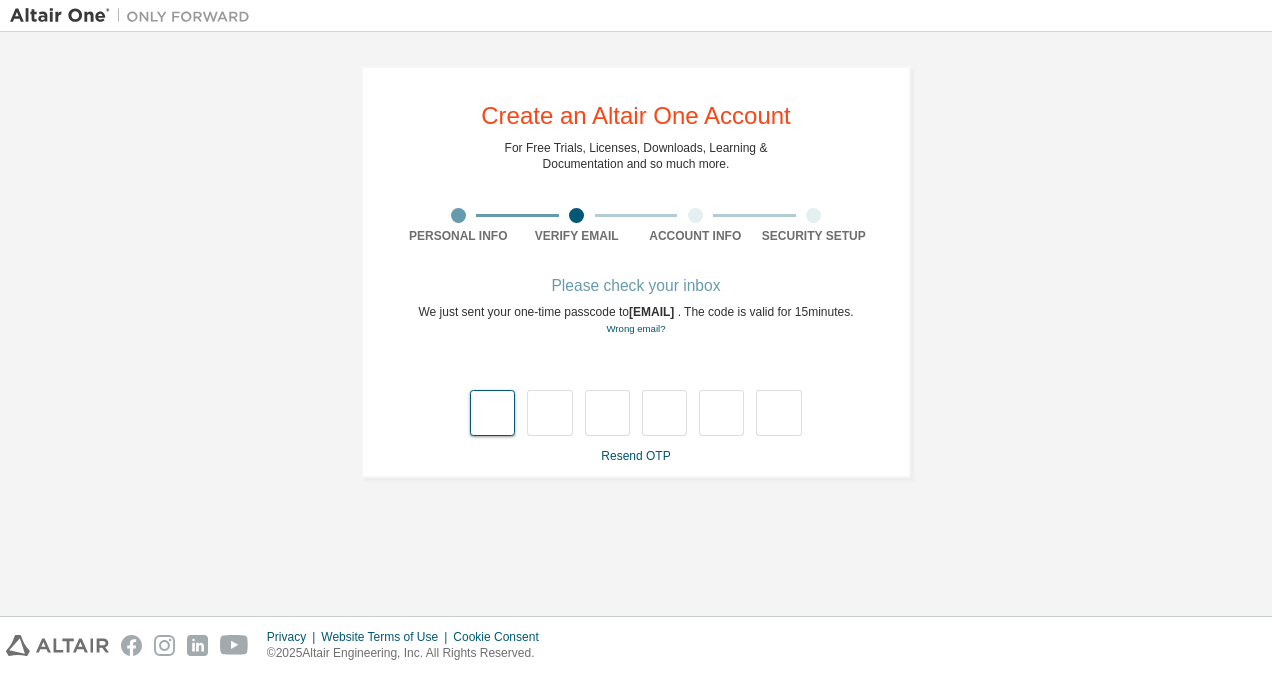 click at bounding box center (492, 413) 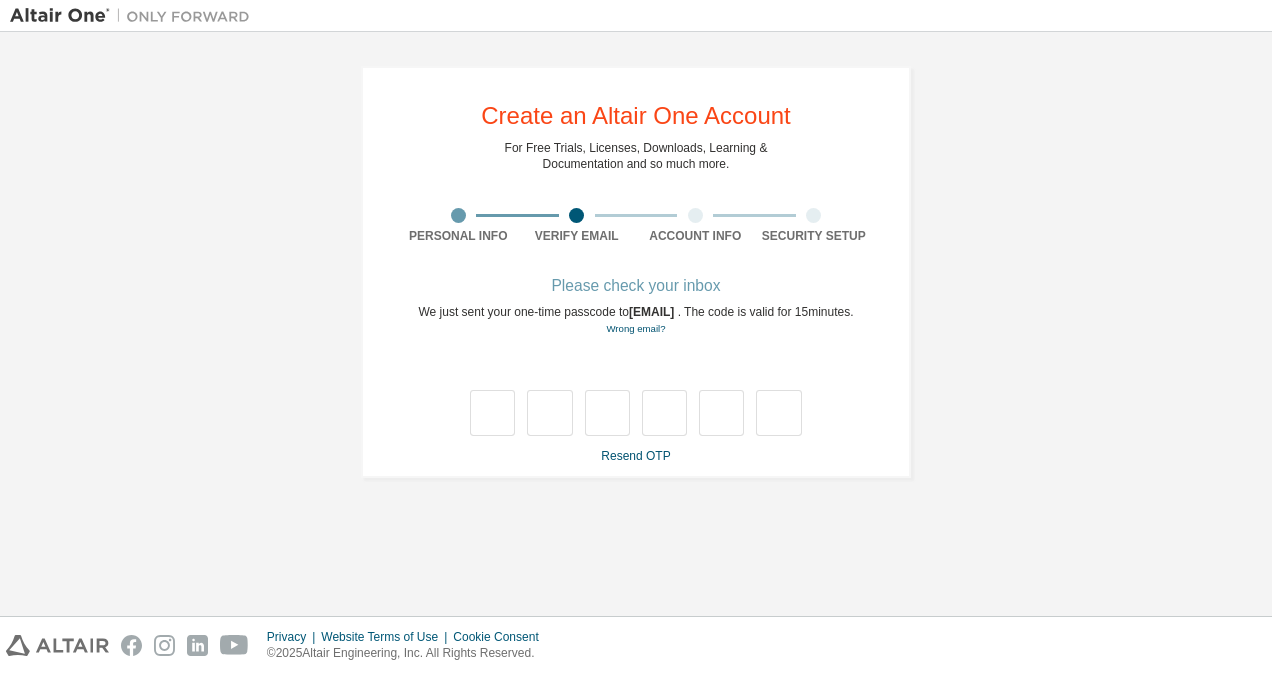 type on "*" 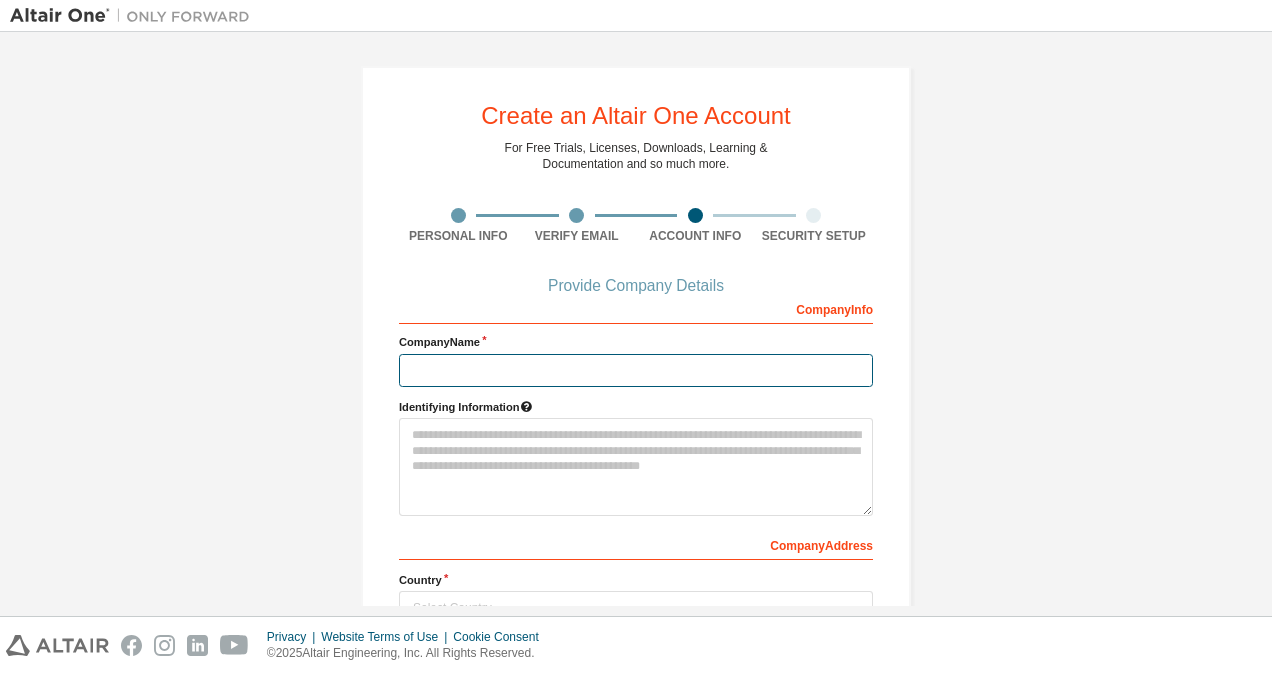 click at bounding box center [636, 370] 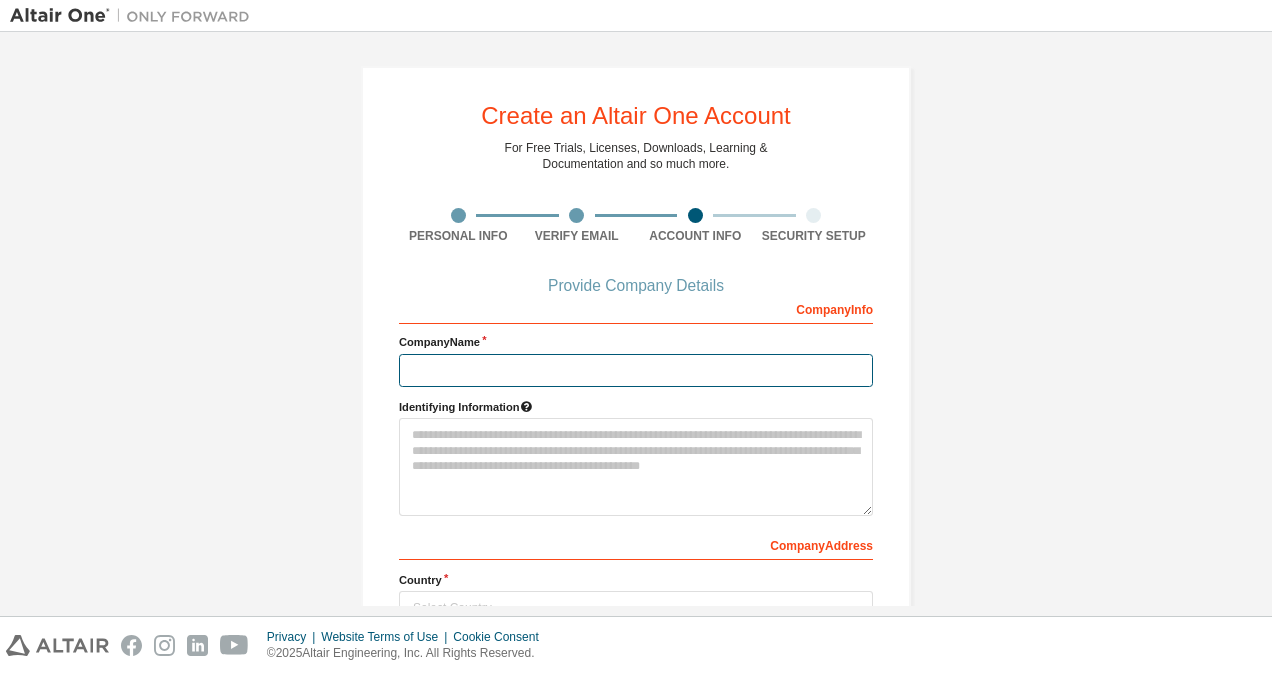 type on "****" 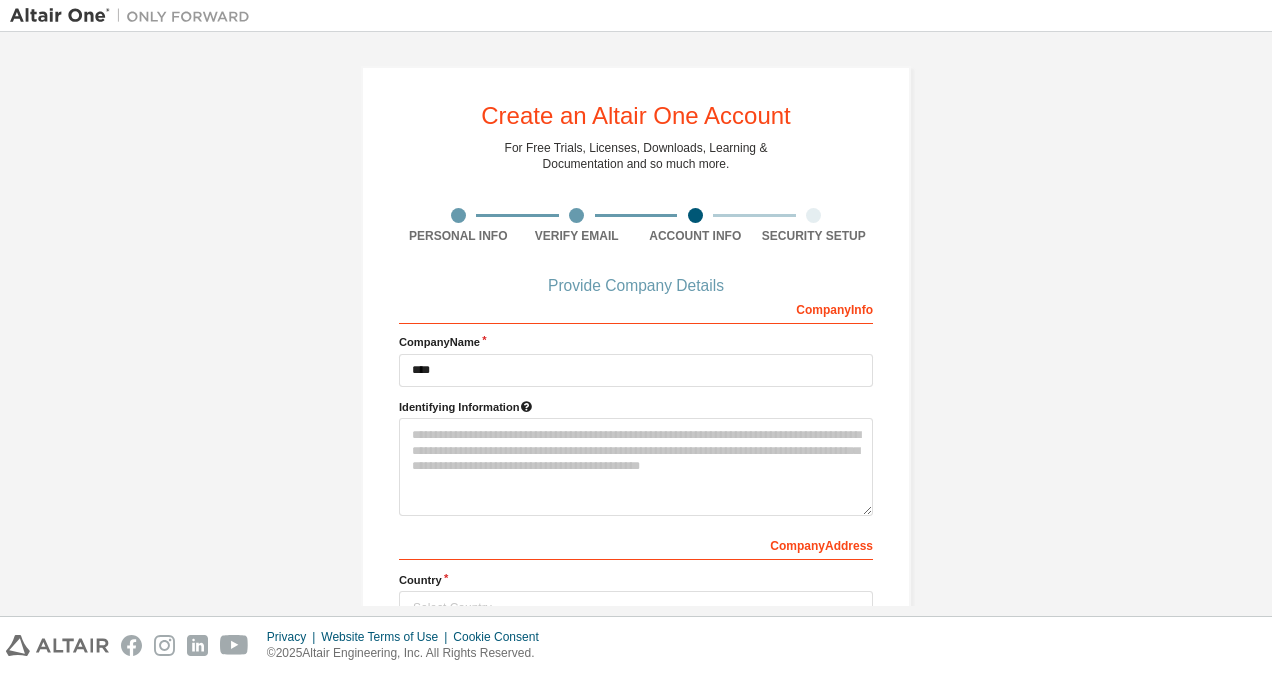 type 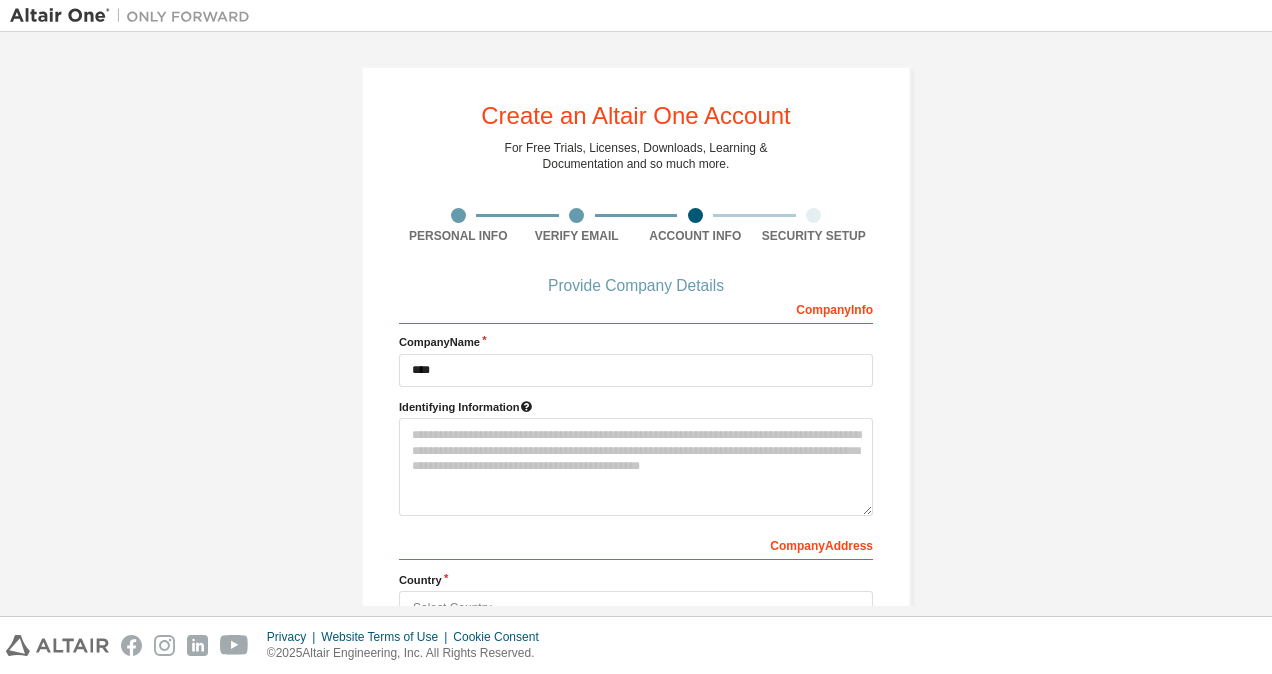 type on "**********" 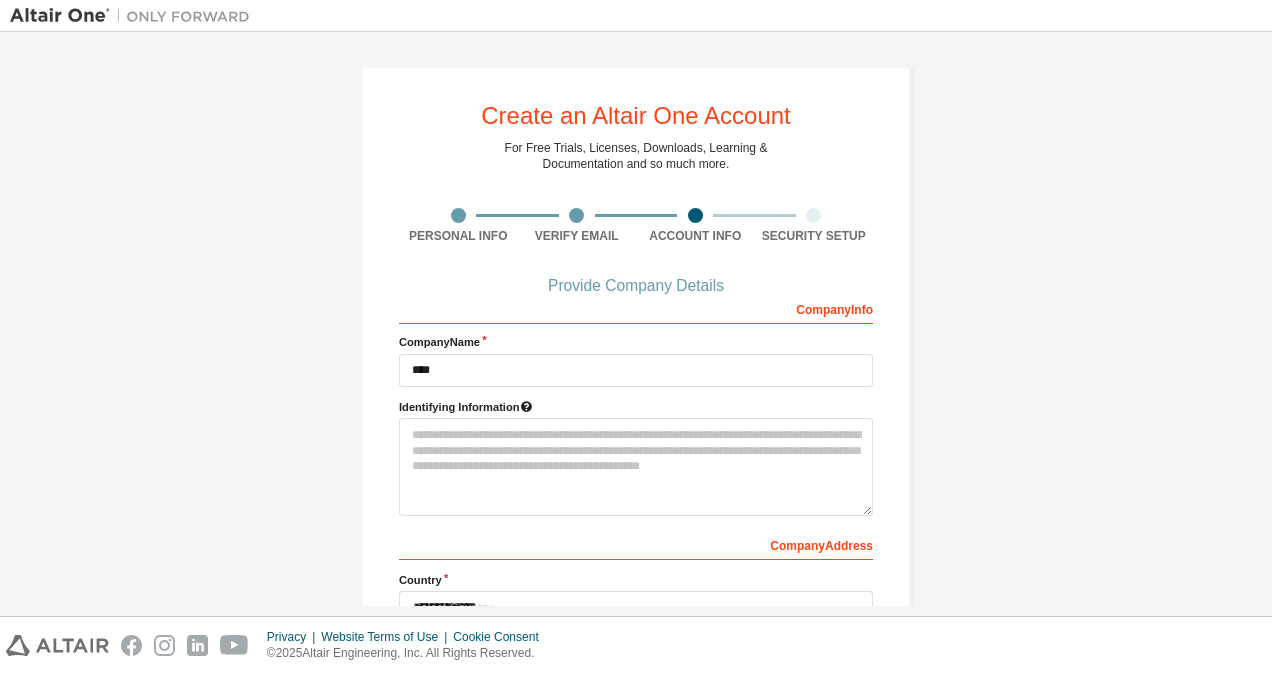 type on "**********" 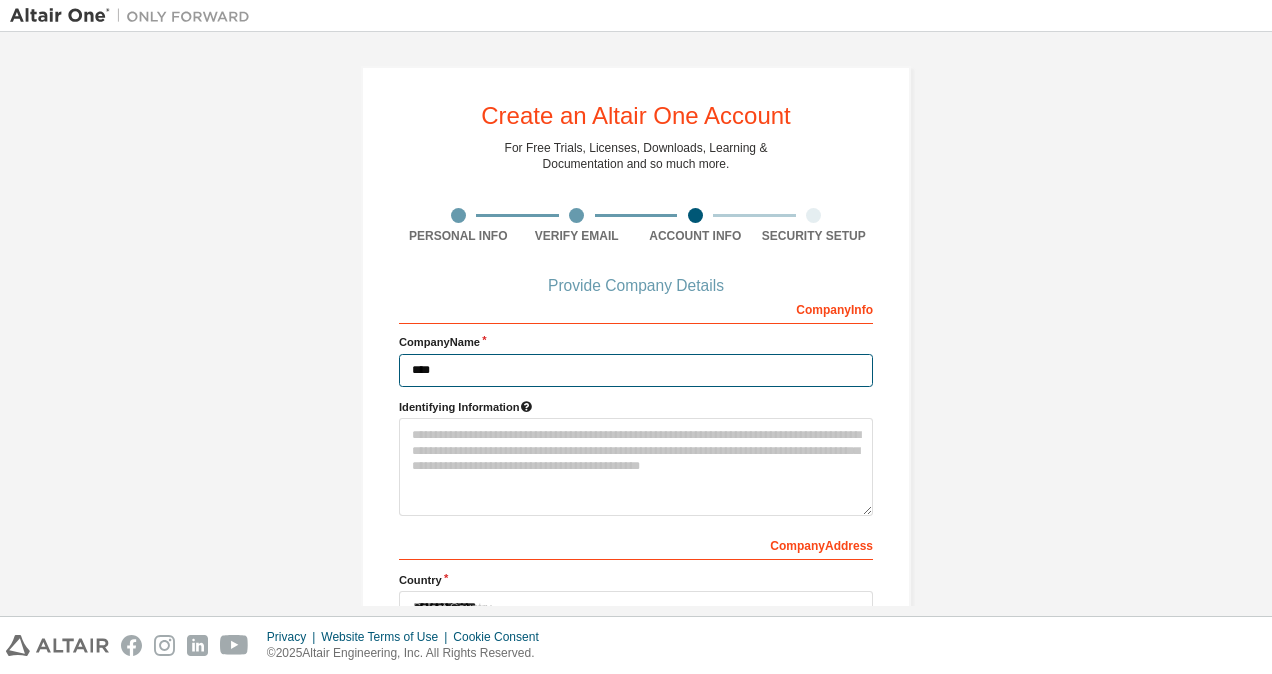 type 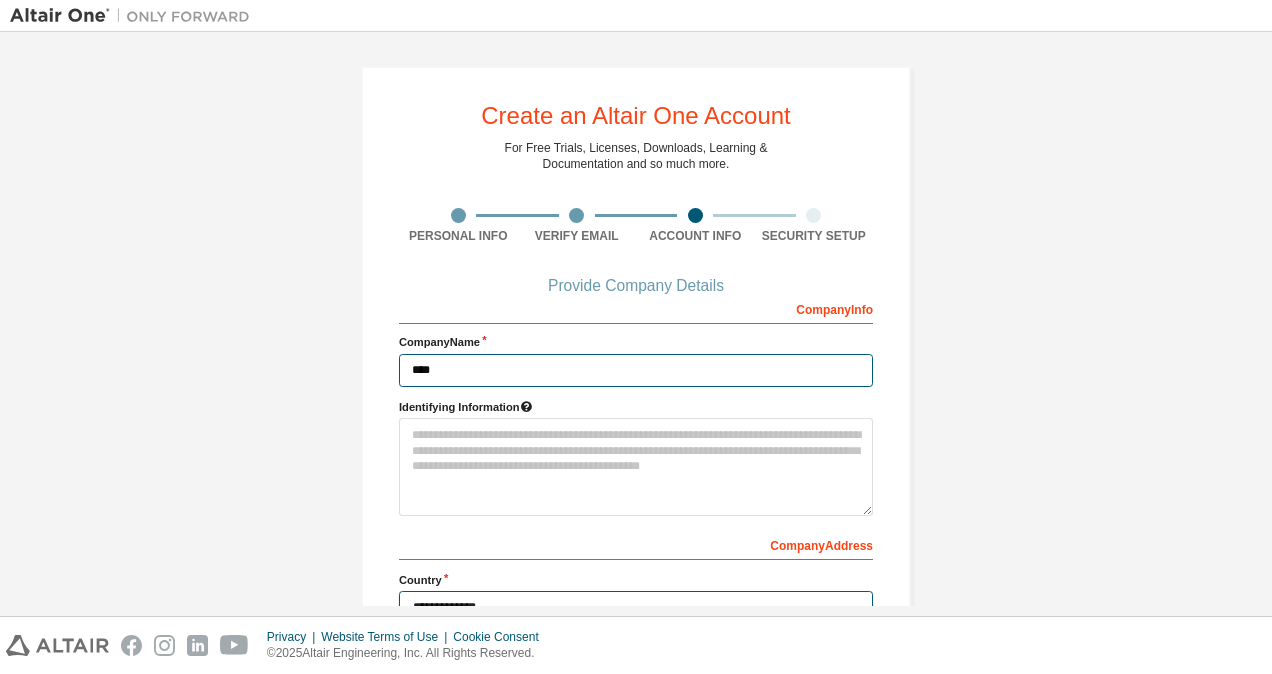 scroll, scrollTop: 14, scrollLeft: 0, axis: vertical 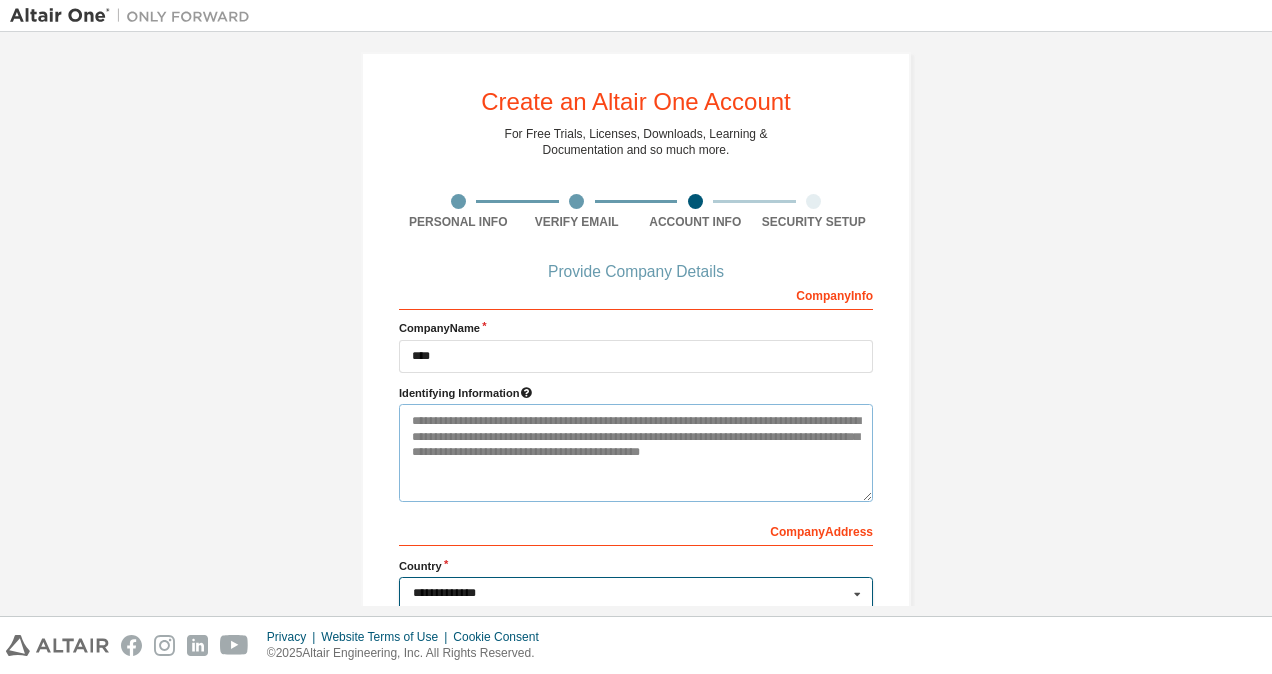 type 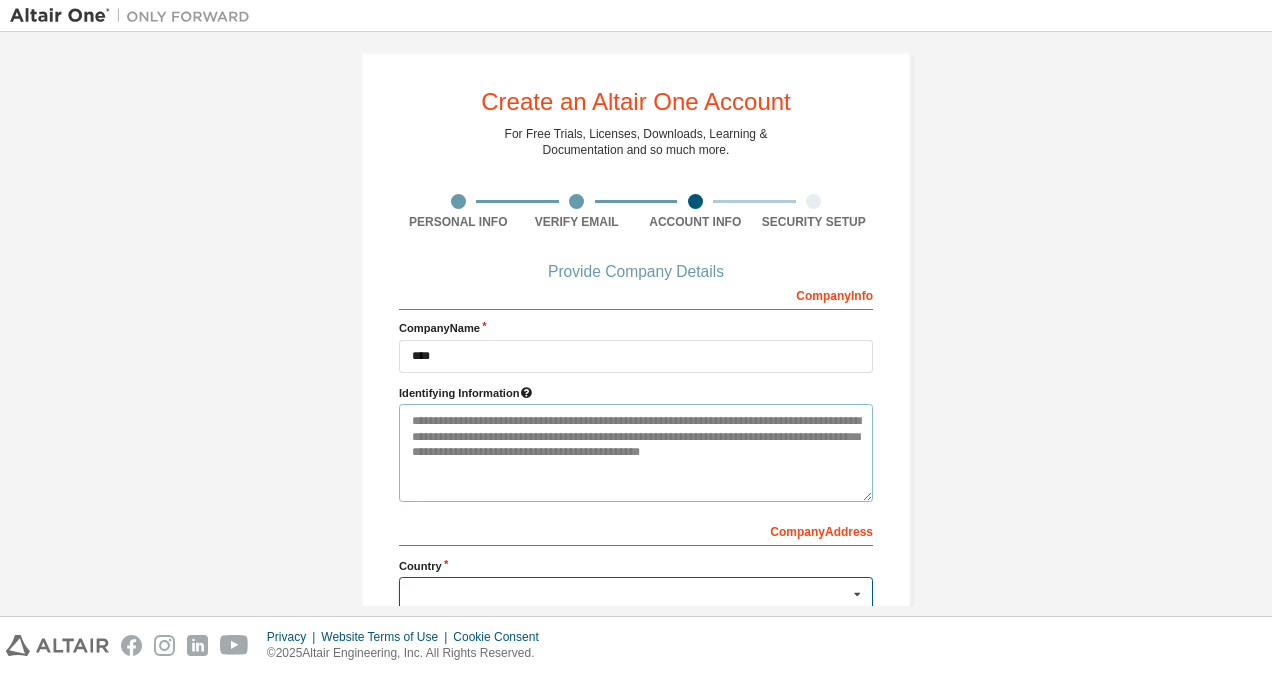 click at bounding box center [636, 453] 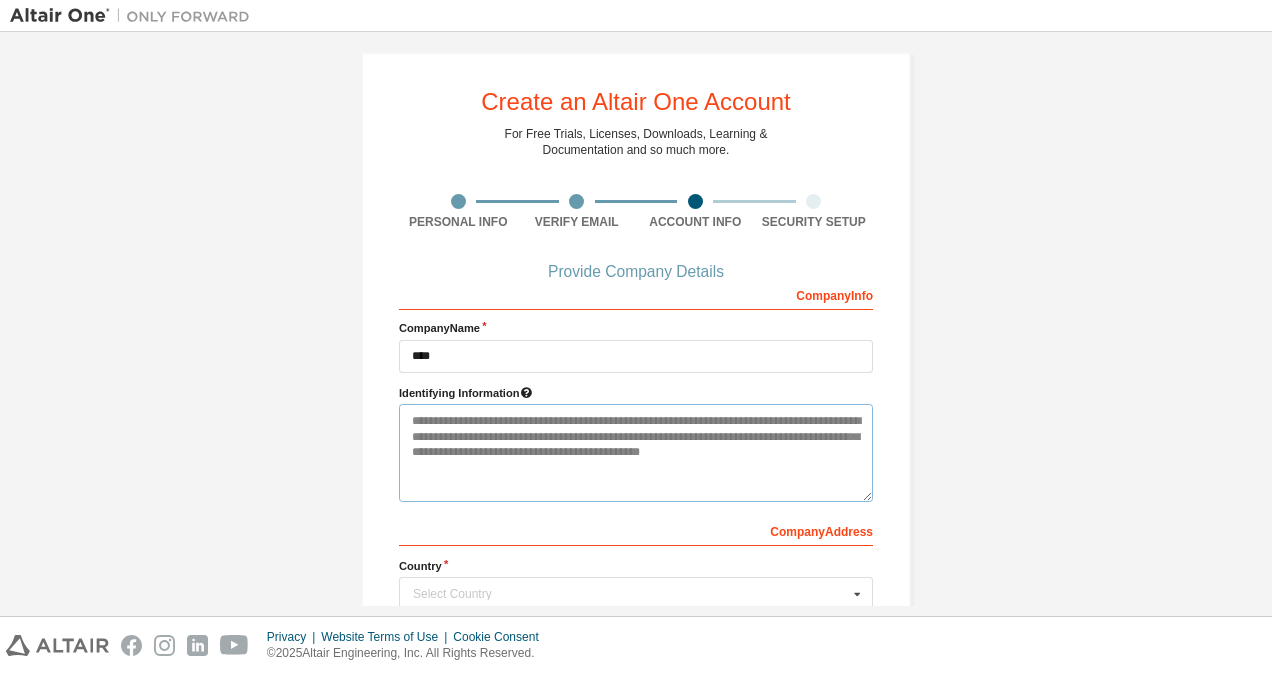 click at bounding box center [636, 453] 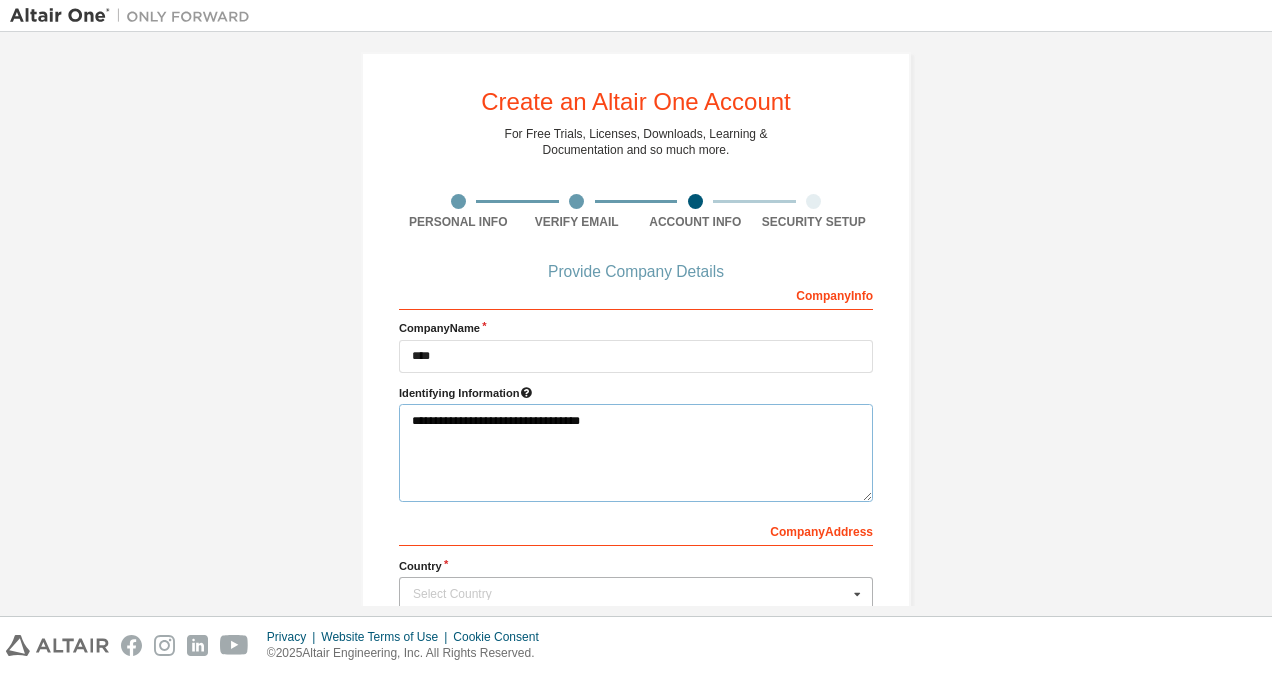 type on "**********" 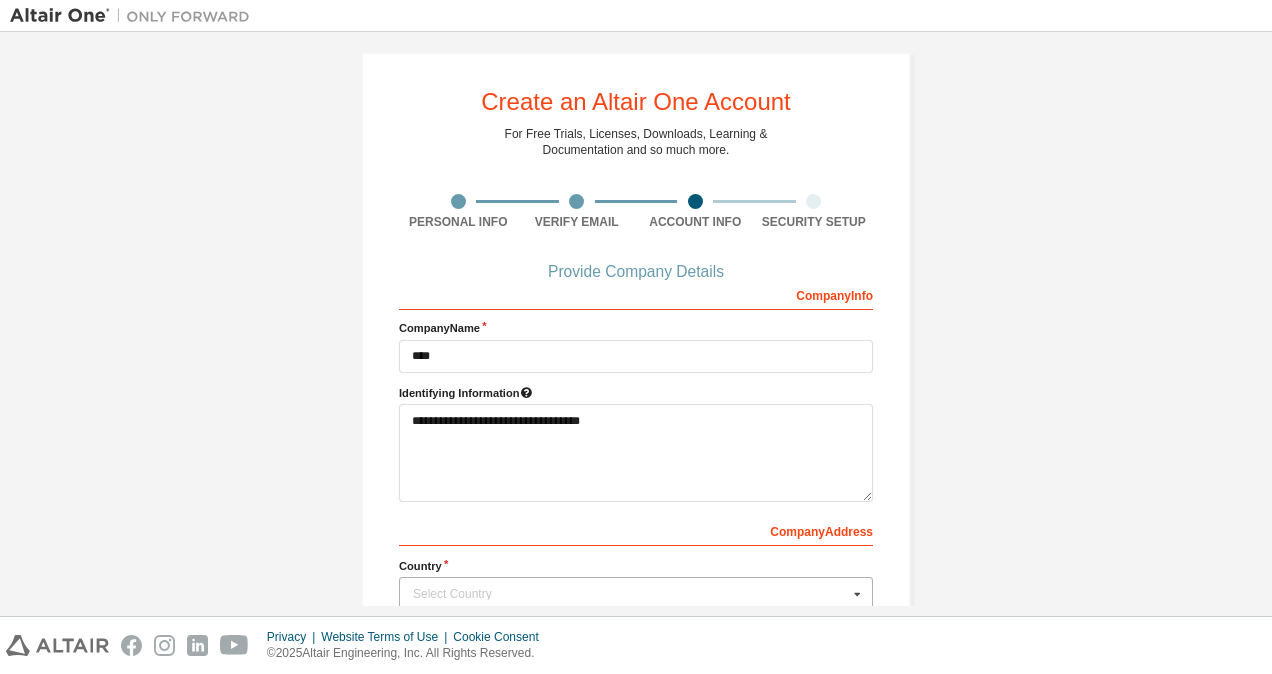 click on "Select Country" at bounding box center (630, 594) 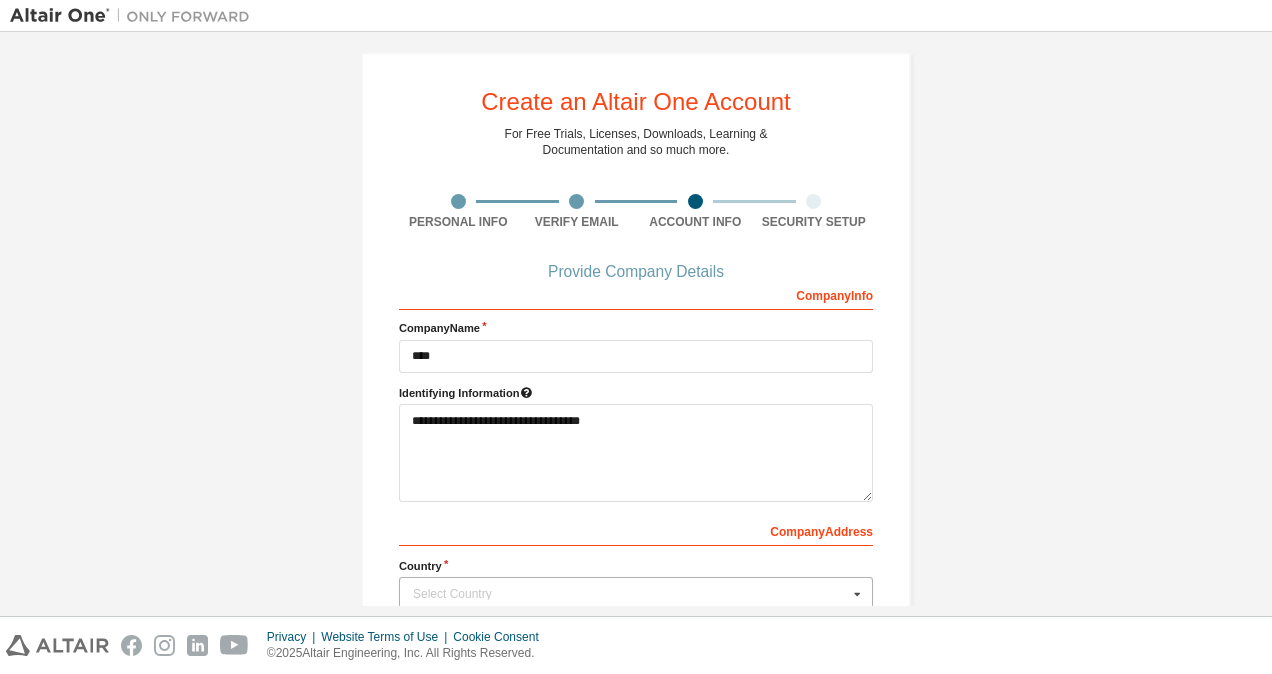 click on "**********" at bounding box center [636, 494] 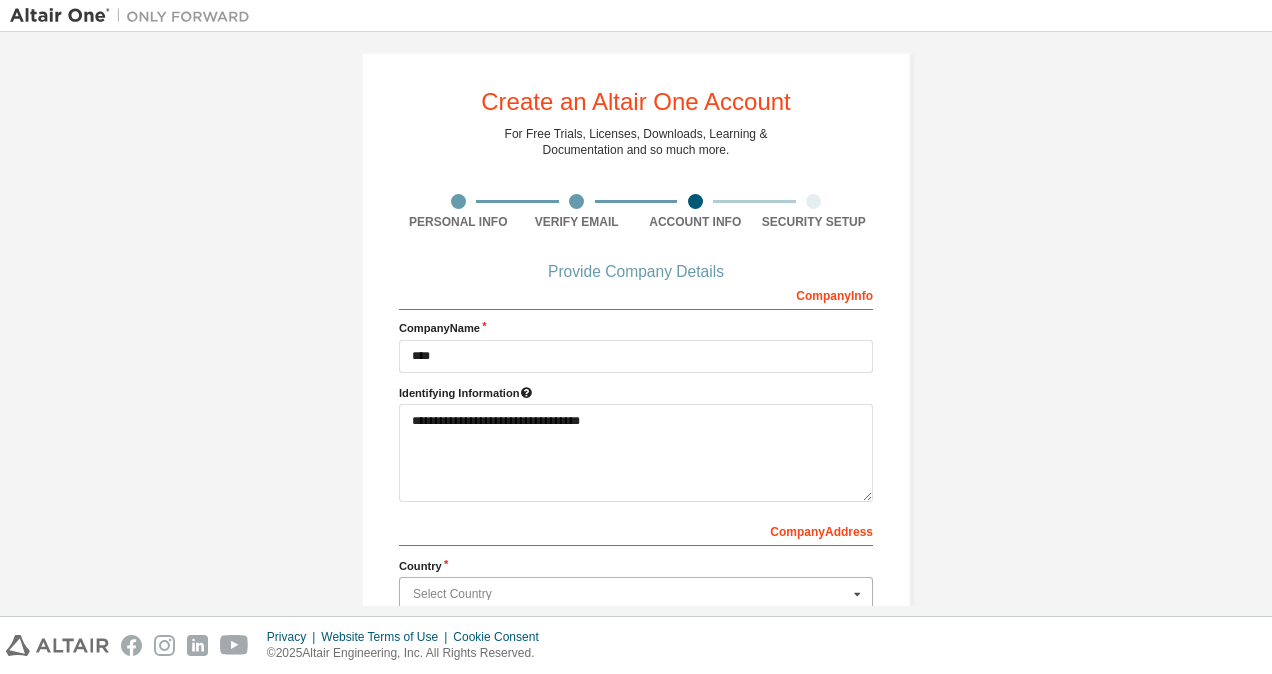 click at bounding box center [637, 593] 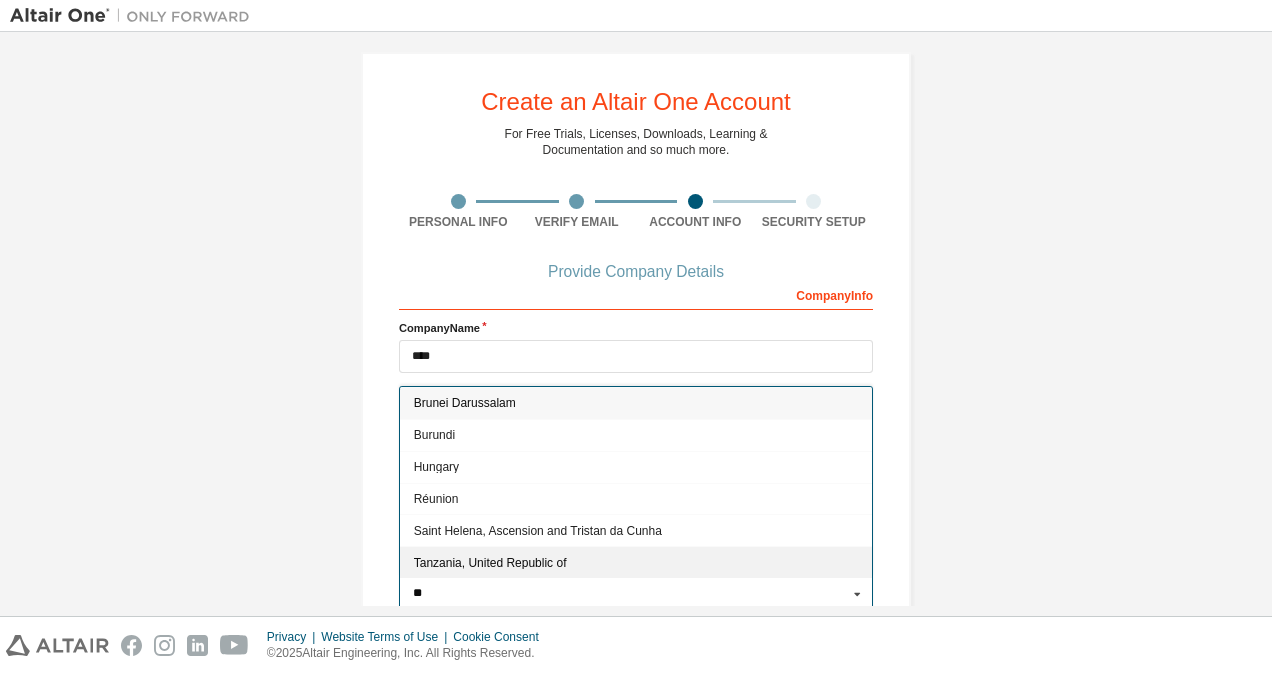 type on "*" 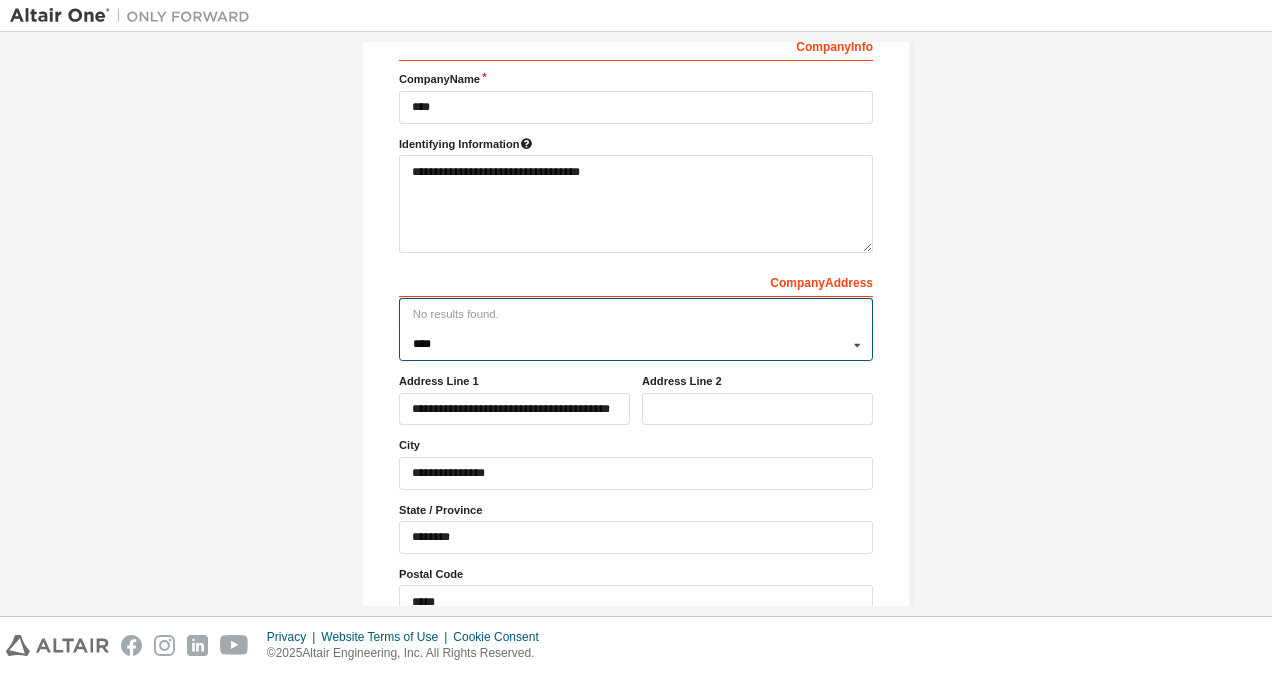 scroll, scrollTop: 298, scrollLeft: 0, axis: vertical 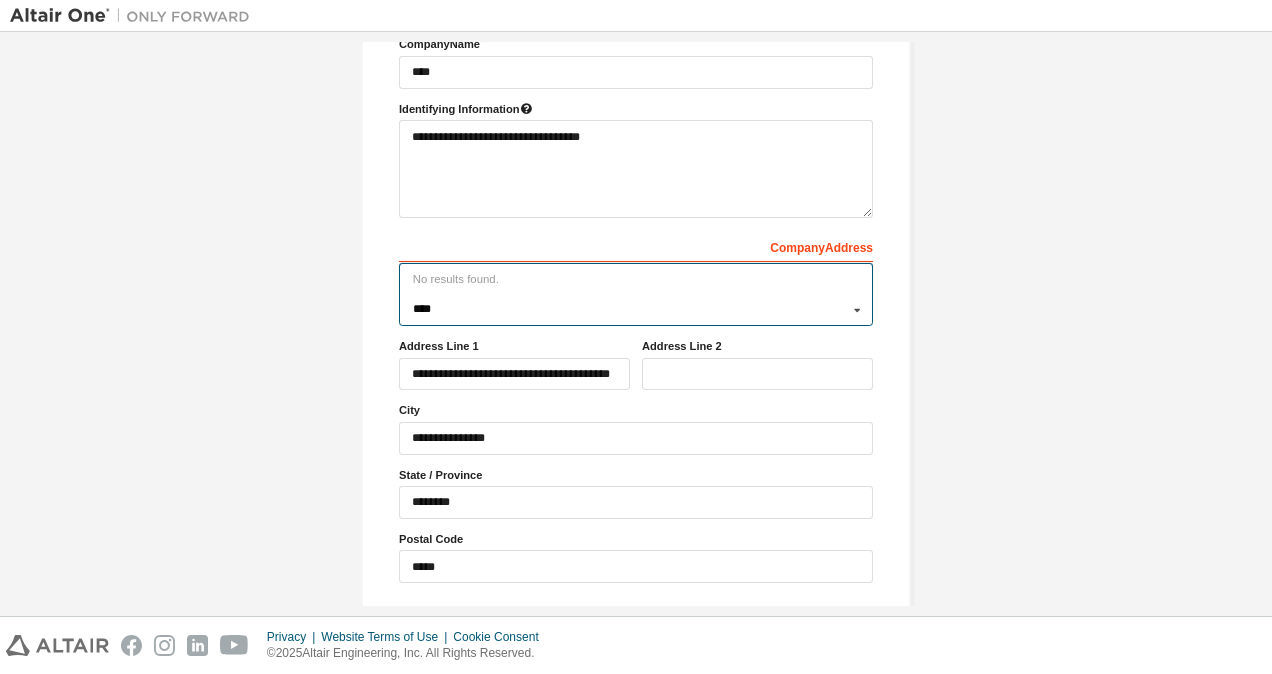 click on "***" at bounding box center [637, 309] 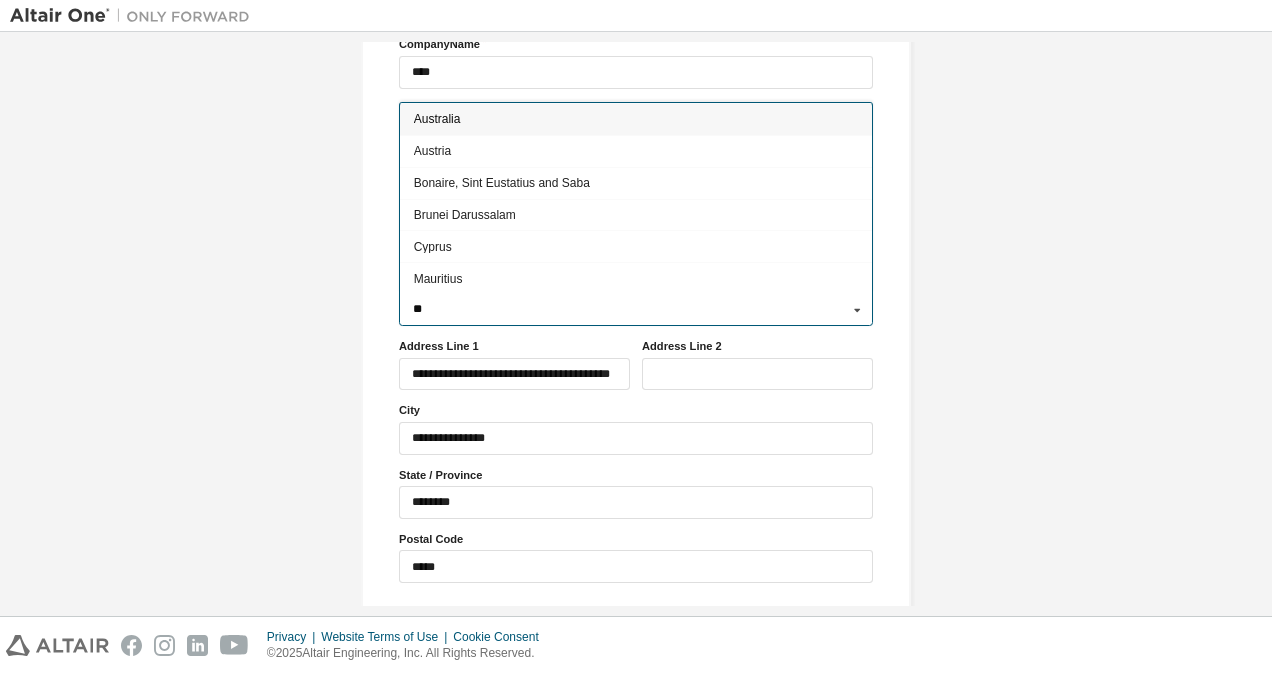type on "*" 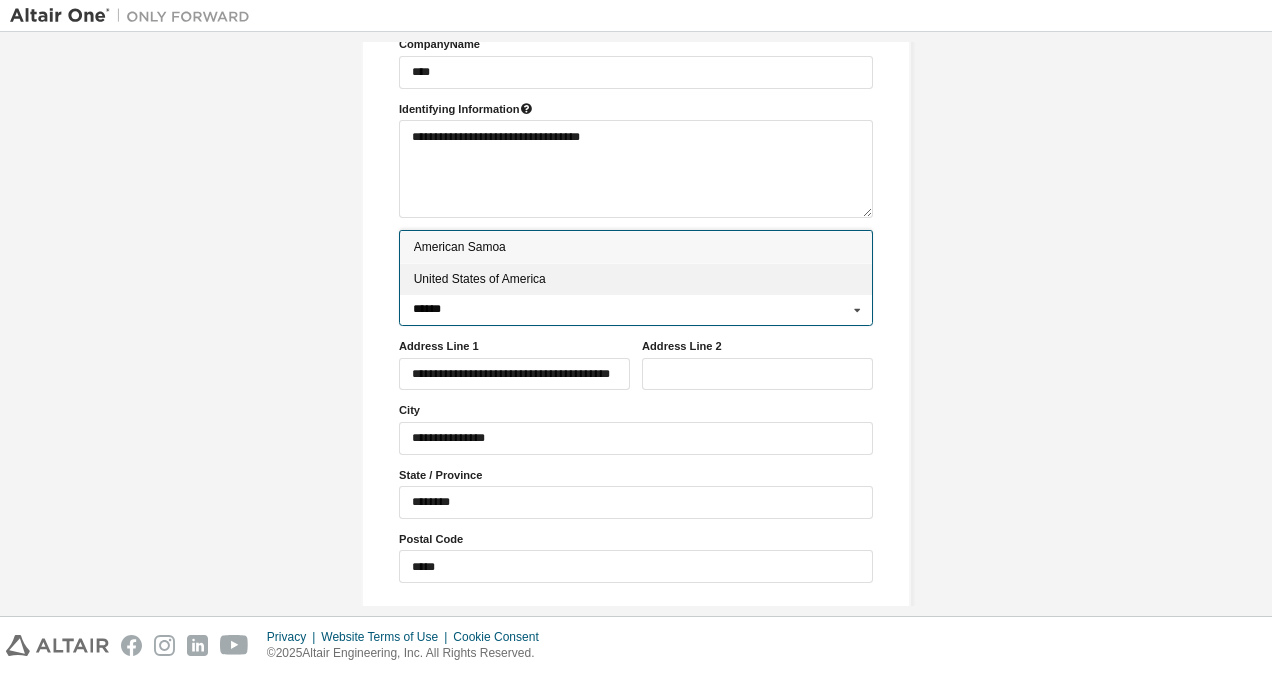 type on "******" 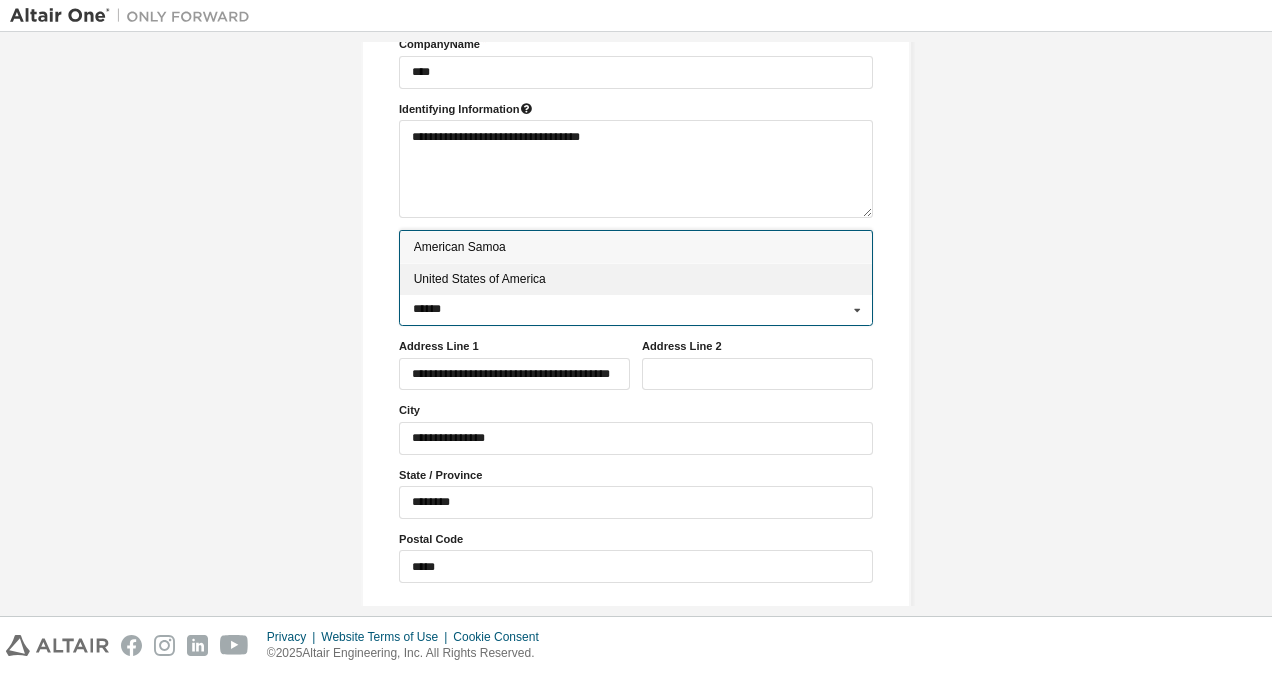 click on "United States of America" at bounding box center (636, 279) 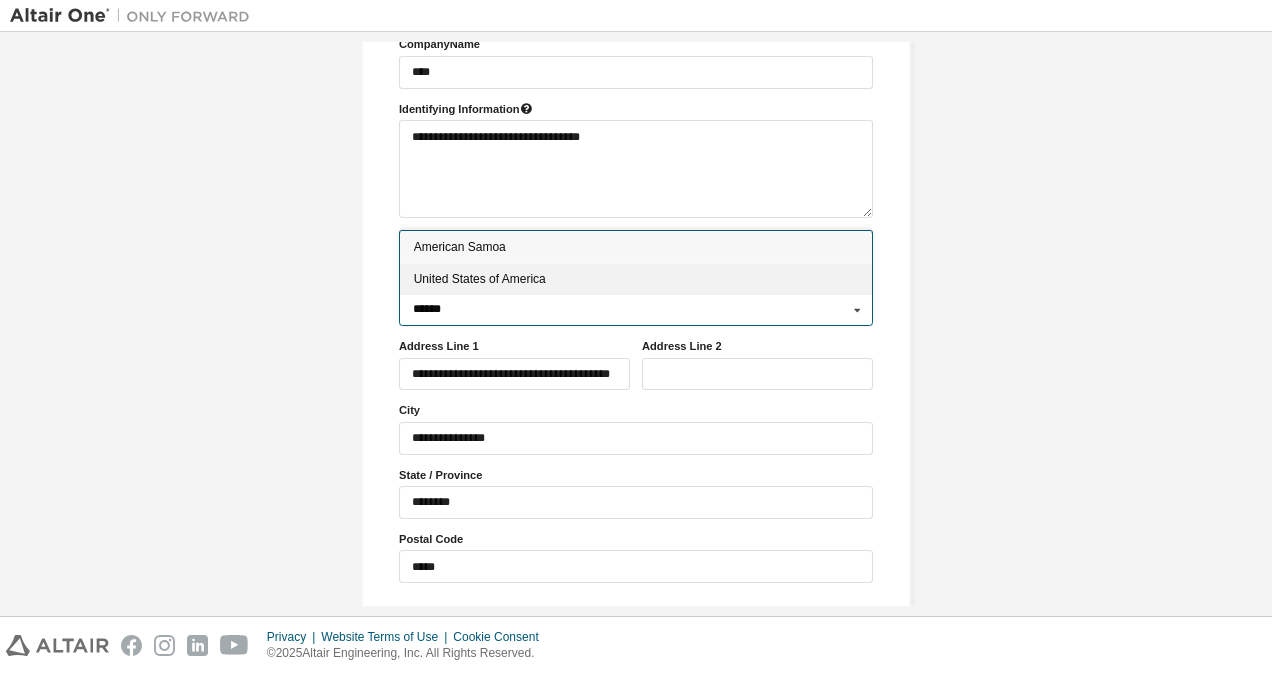 type on "***" 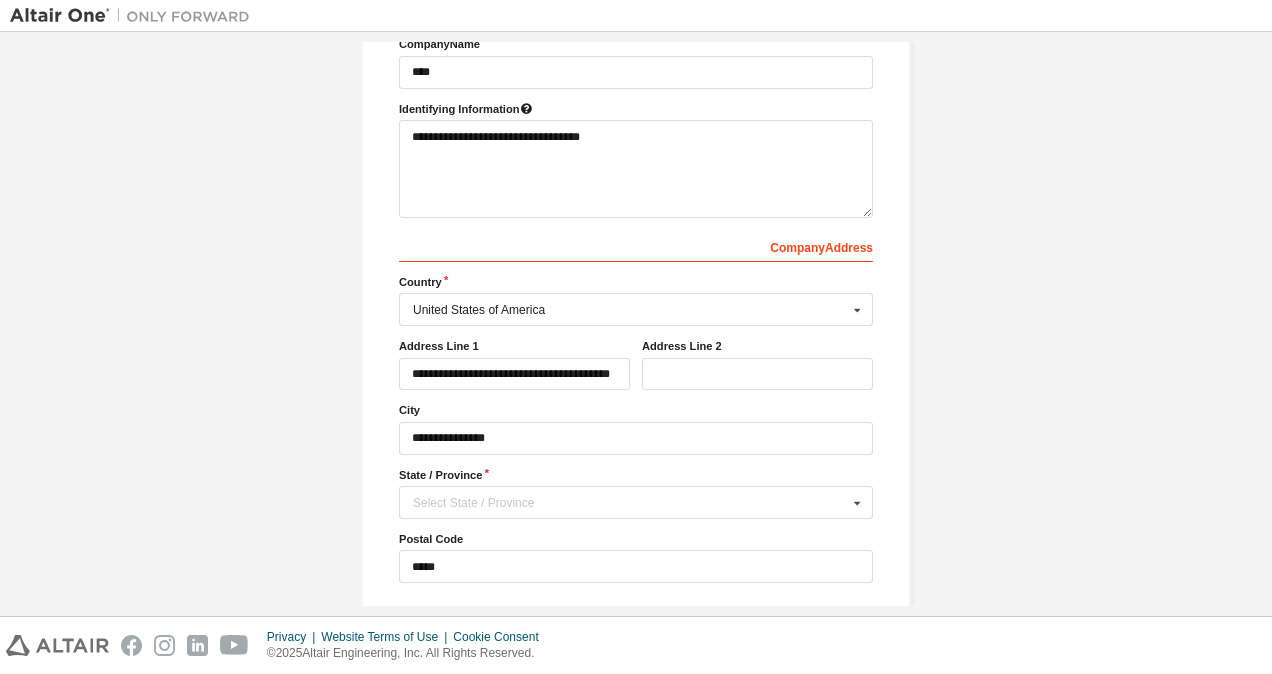 click on "**********" at bounding box center [636, 428] 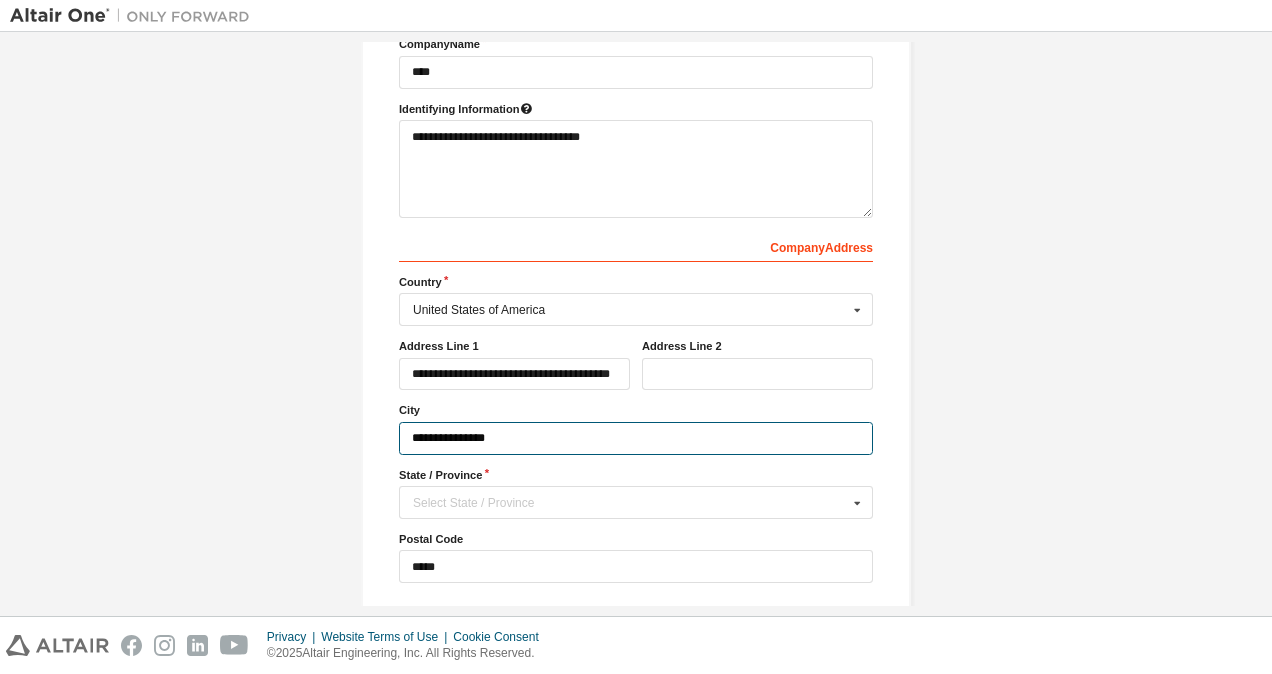 click on "**********" at bounding box center [636, 438] 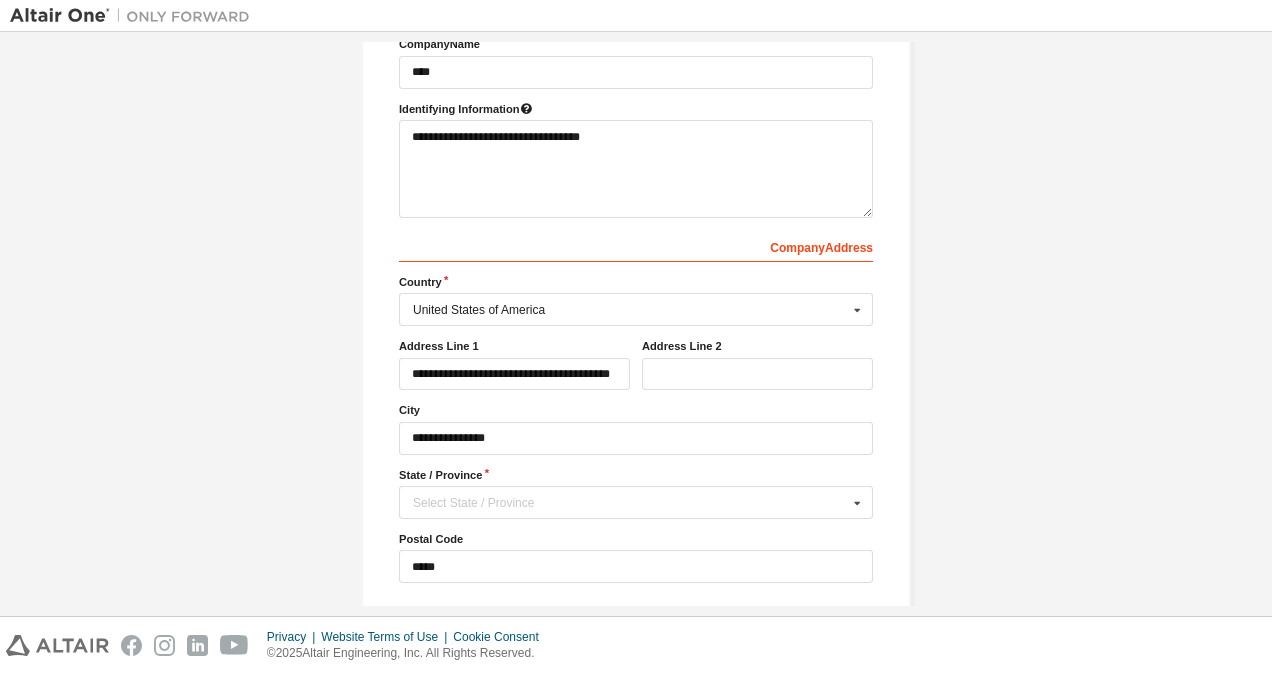 type 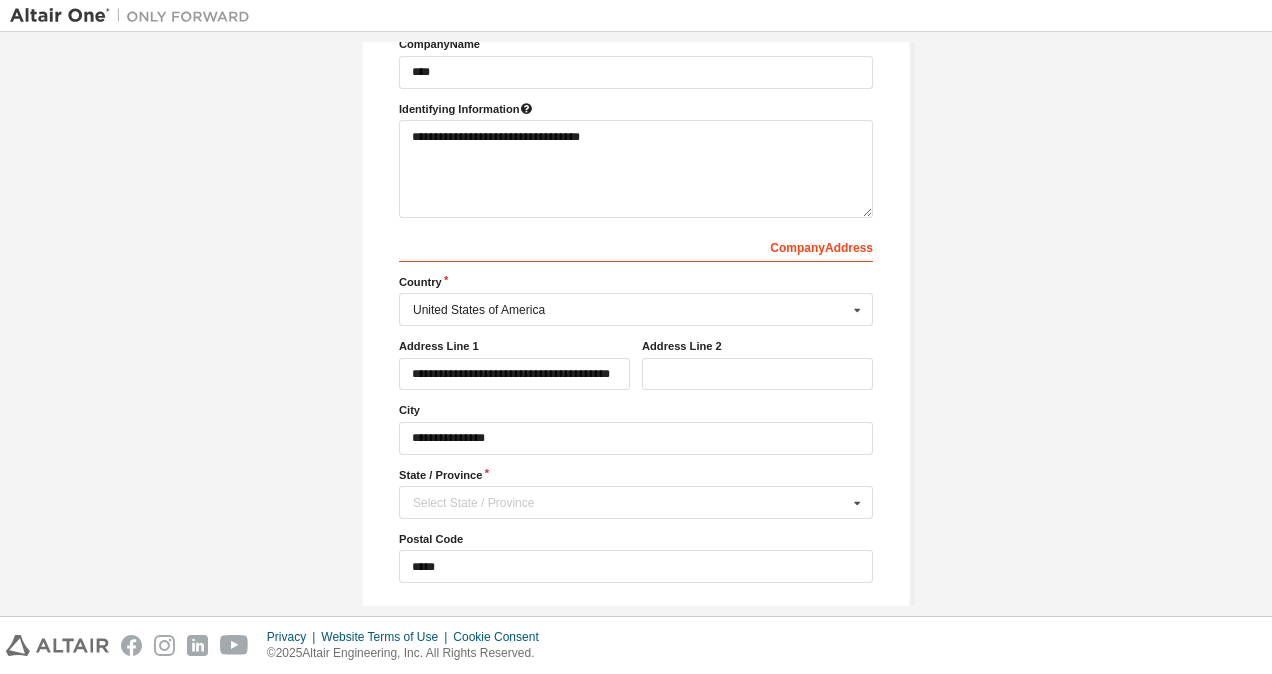 click on "**********" at bounding box center (636, 438) 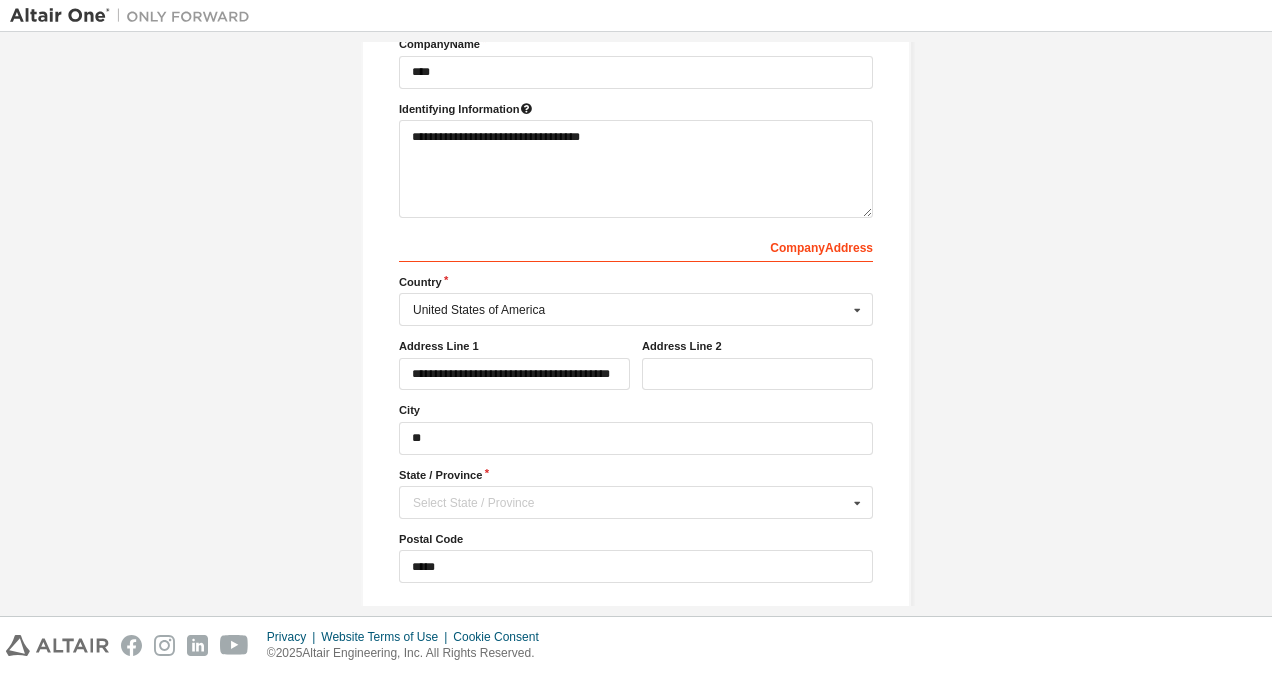 type on "*" 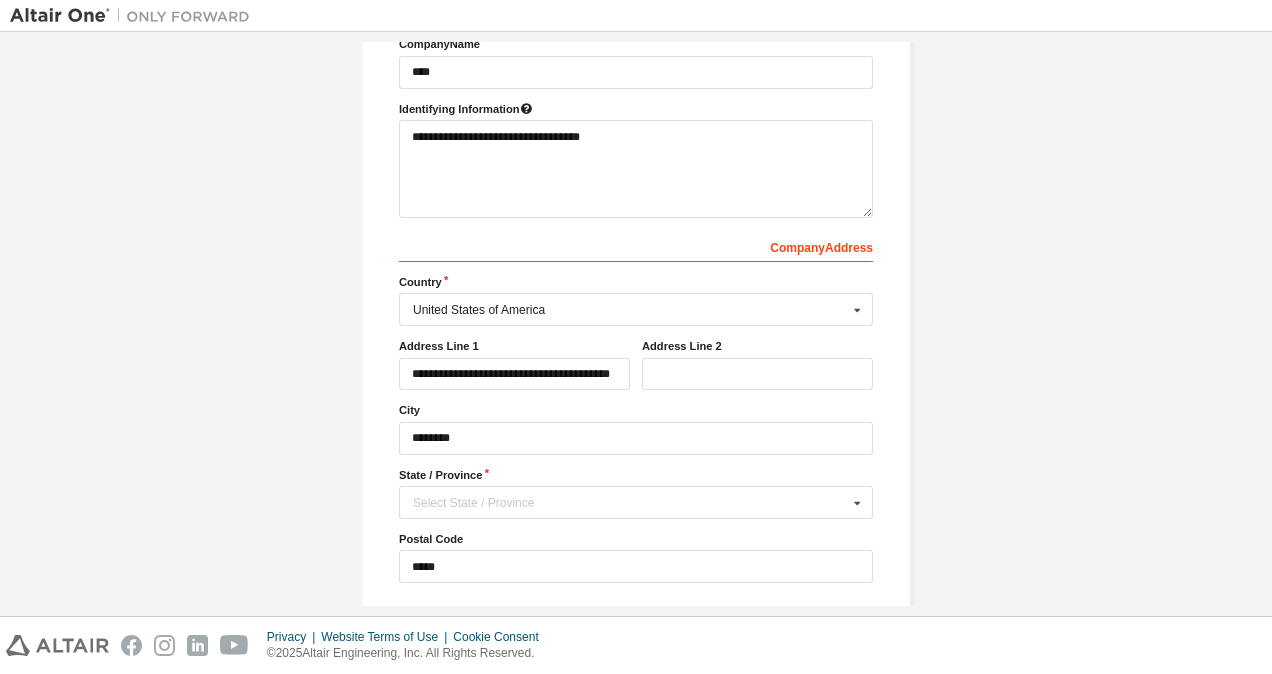 type on "********" 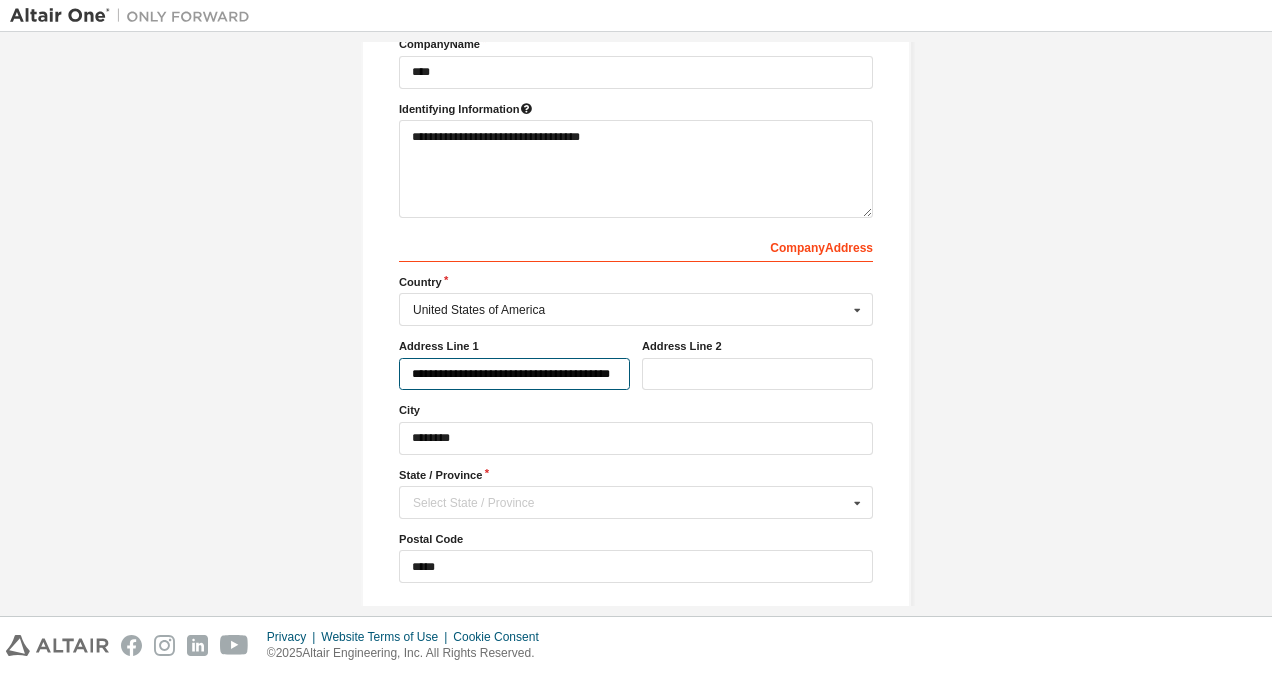 click on "**********" at bounding box center [514, 374] 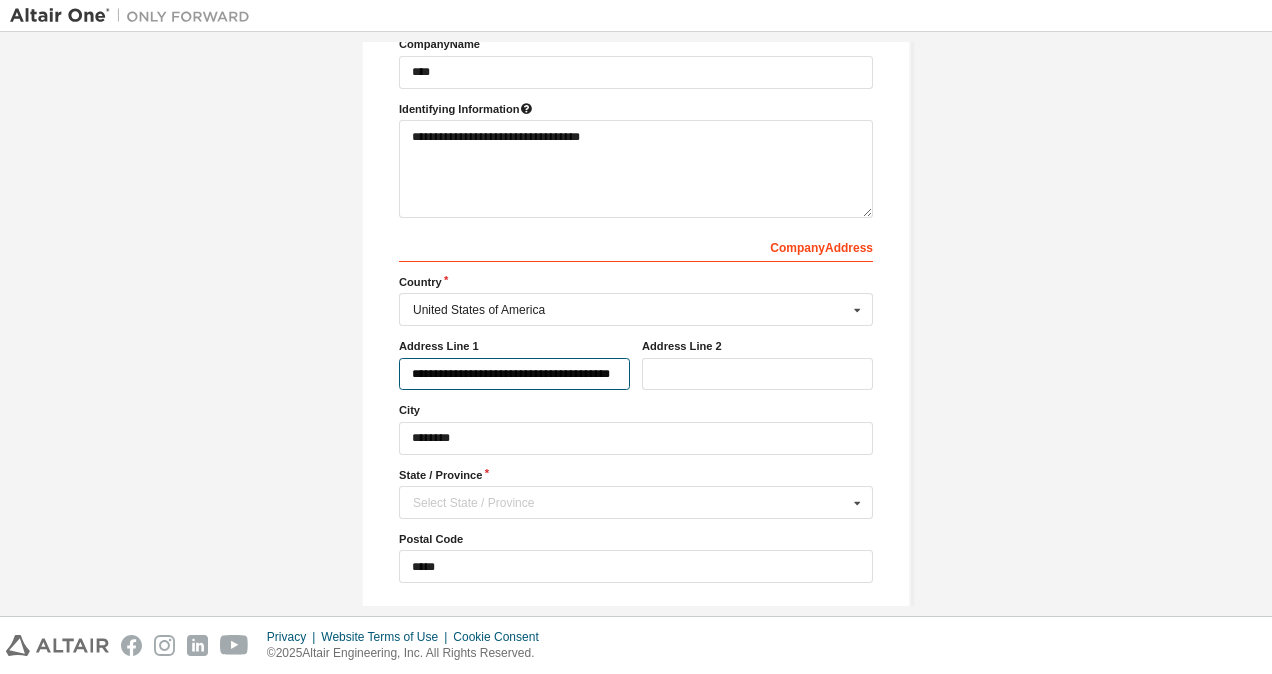 scroll, scrollTop: 0, scrollLeft: 22, axis: horizontal 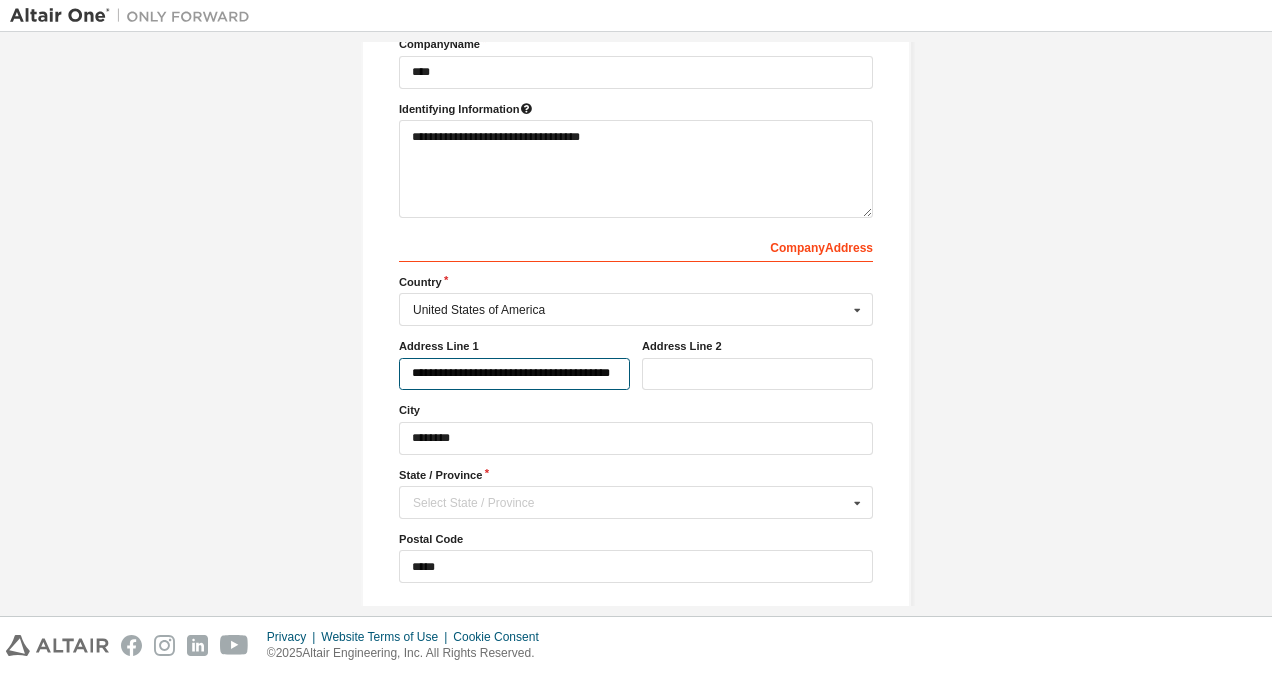 drag, startPoint x: 504, startPoint y: 372, endPoint x: 665, endPoint y: 391, distance: 162.11725 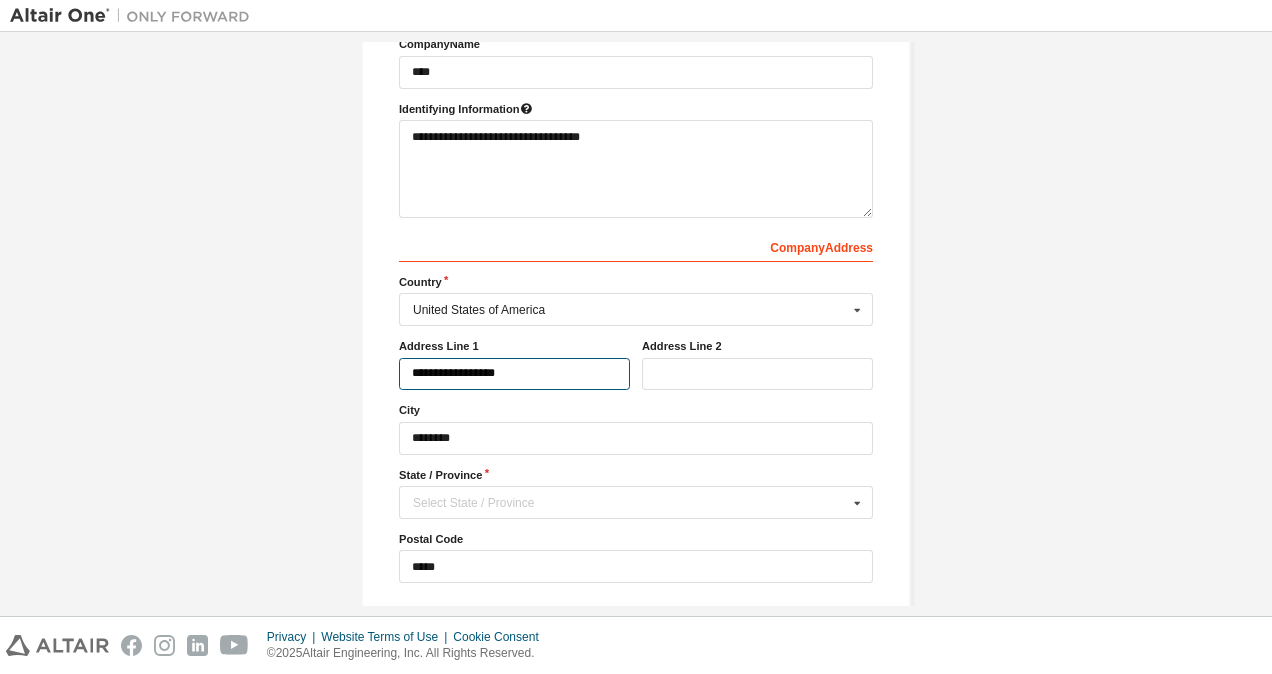 scroll, scrollTop: 0, scrollLeft: 0, axis: both 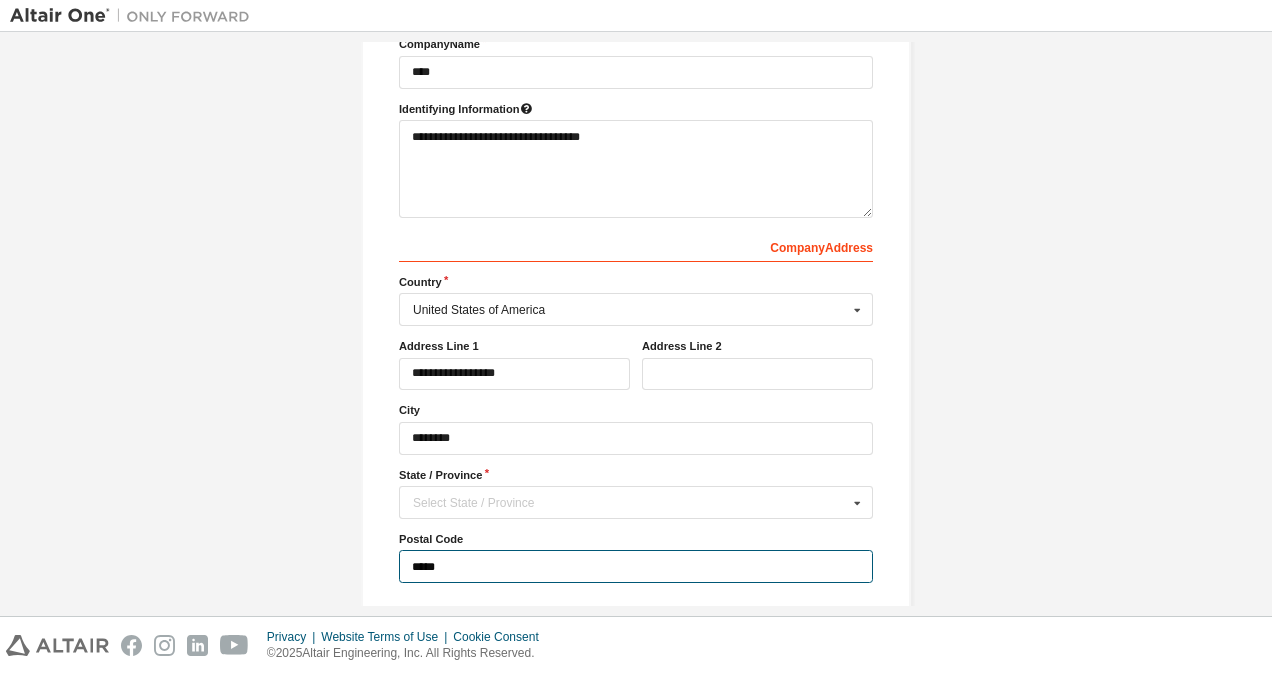 click on "*****" at bounding box center [636, 566] 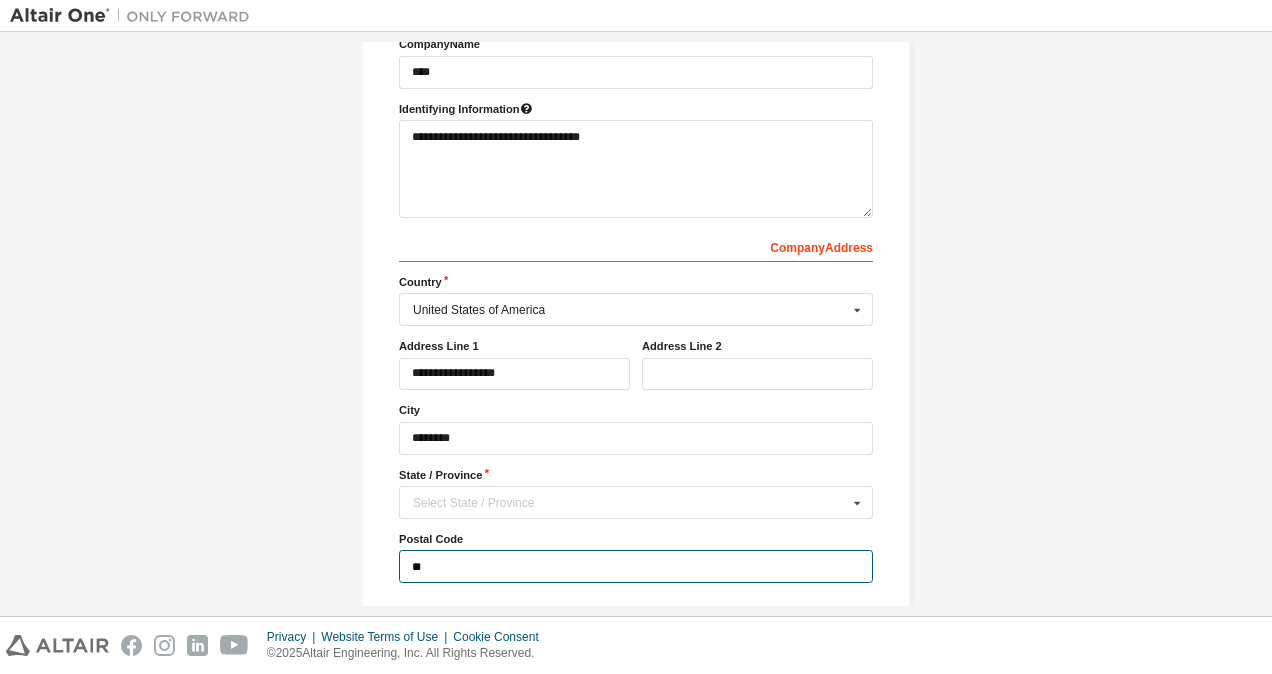 type on "*" 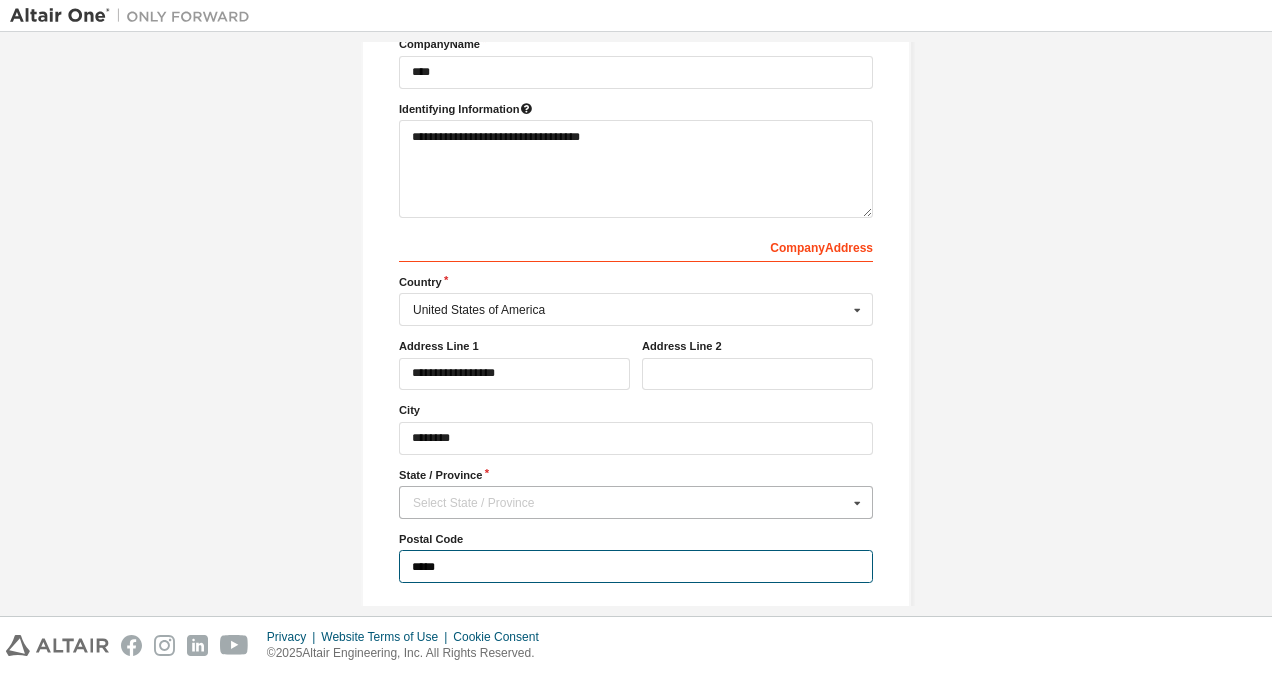 type on "*****" 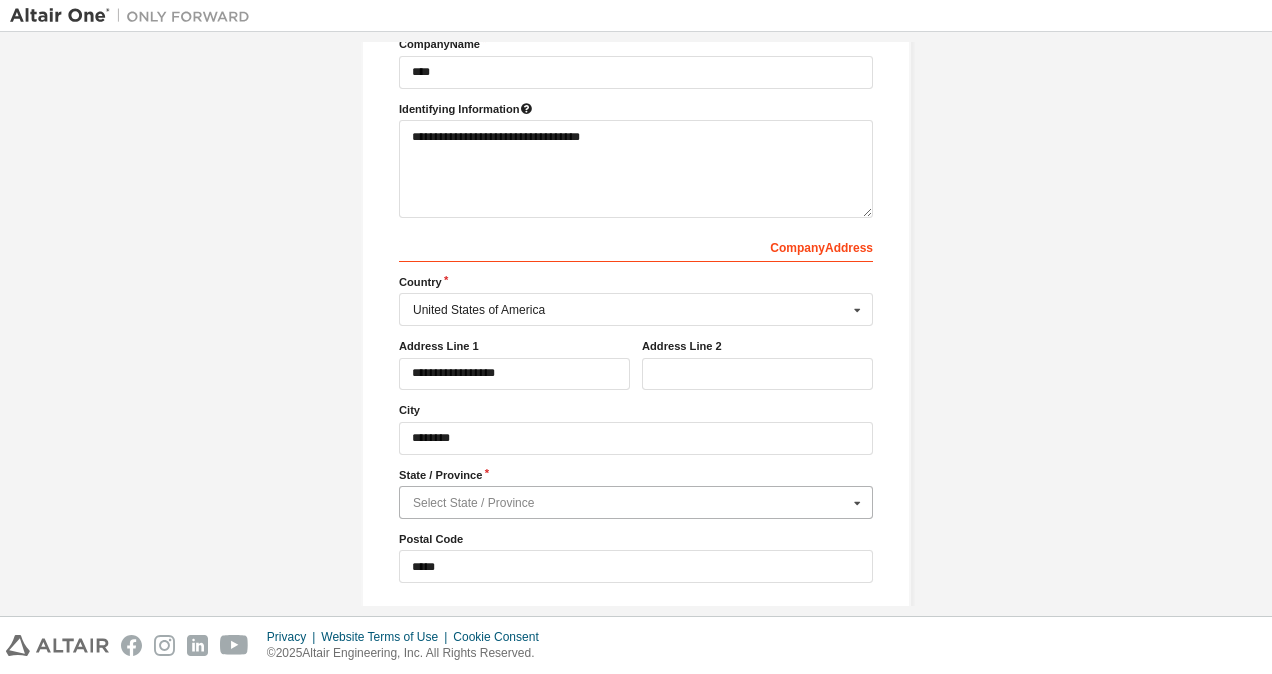 click at bounding box center (637, 502) 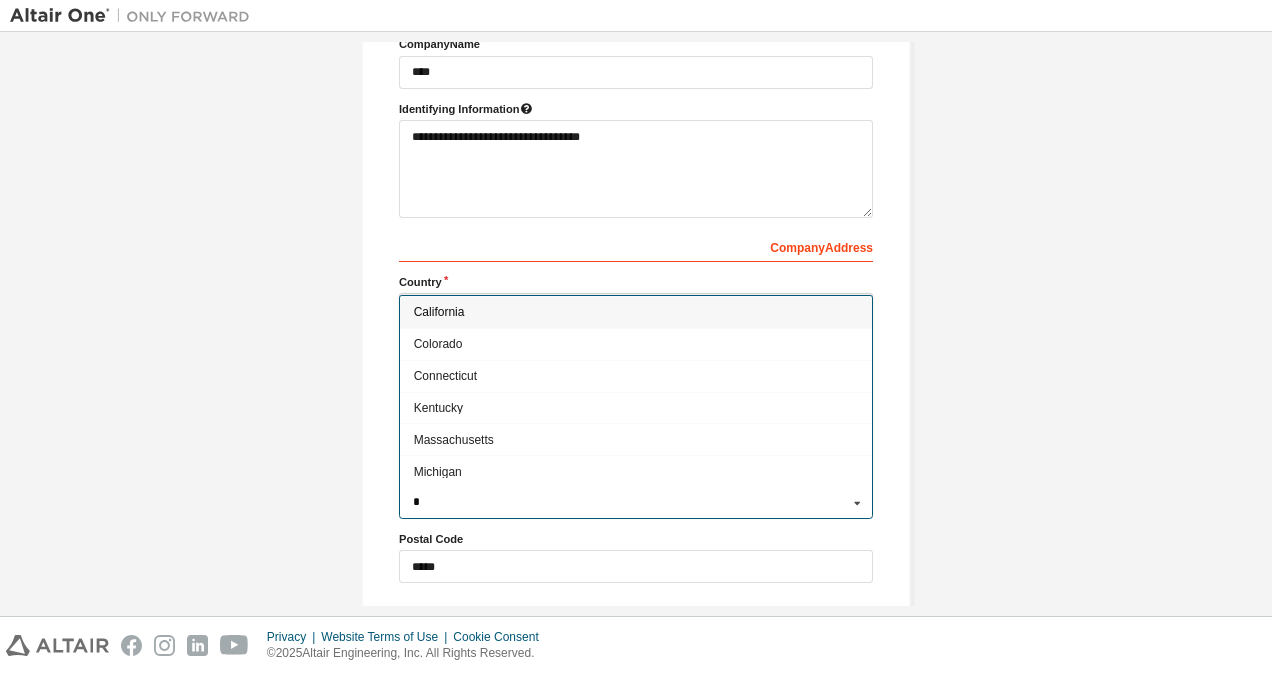 type on "*" 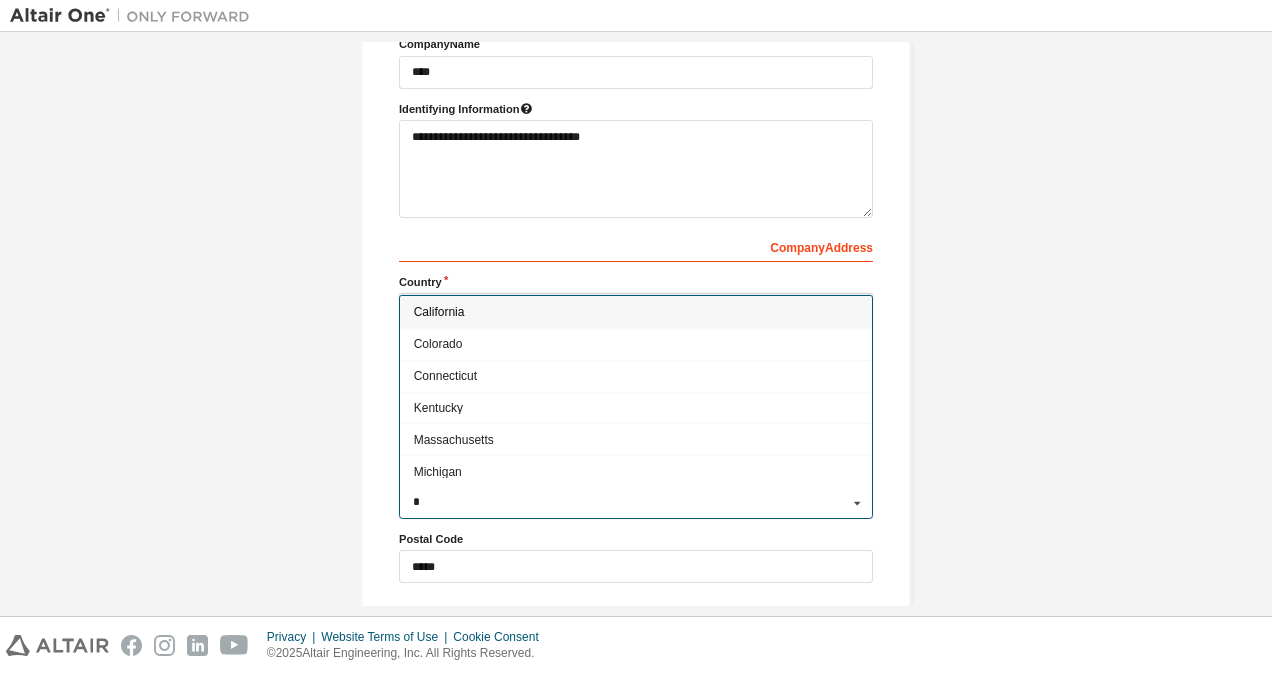 click on "California" at bounding box center (636, 312) 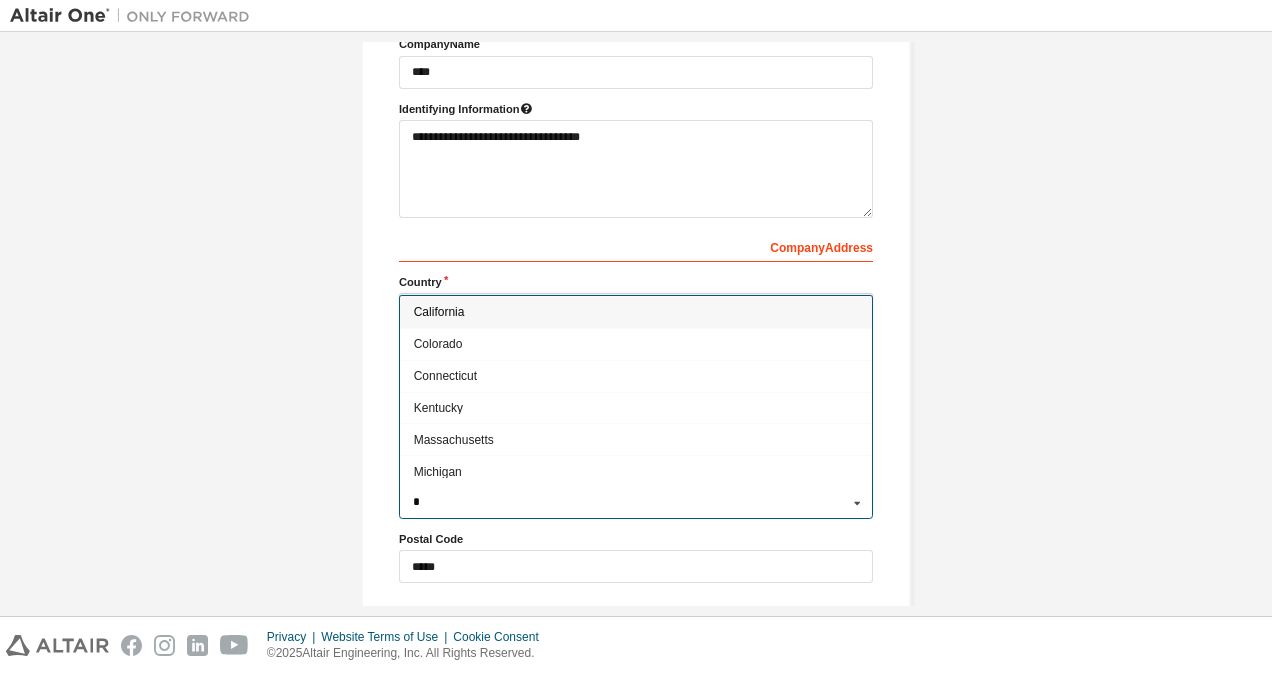 type on "**" 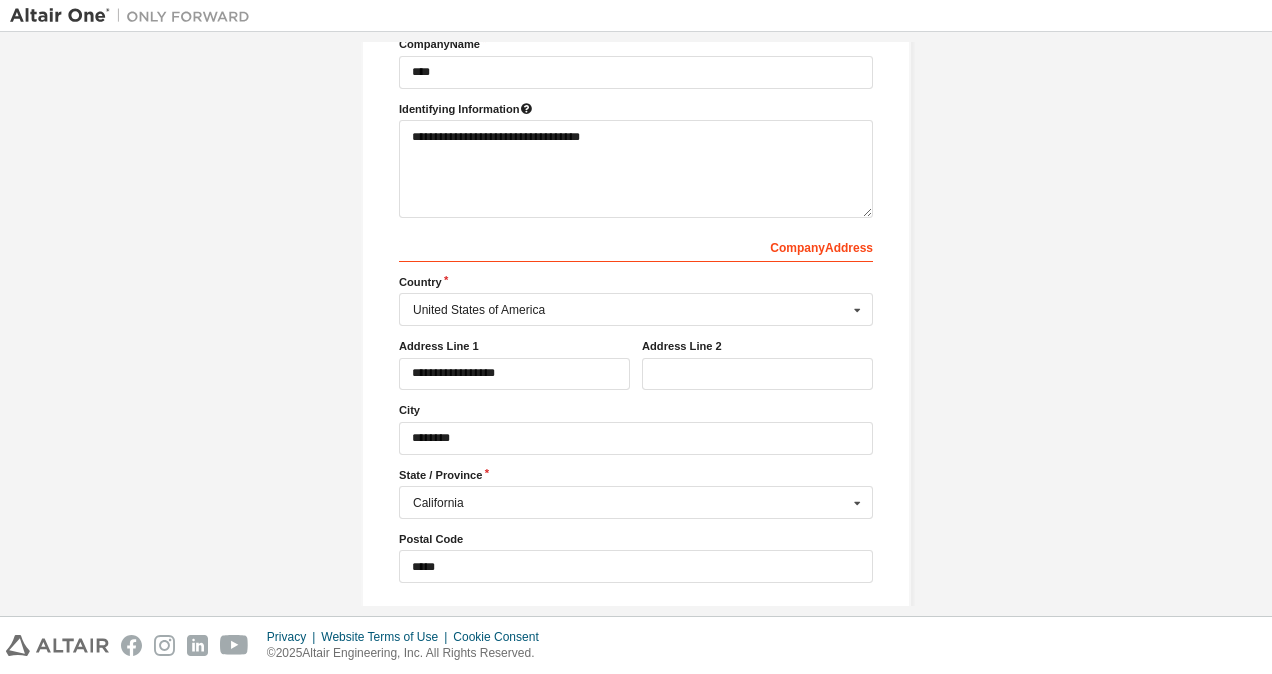 click on "**********" at bounding box center (636, 210) 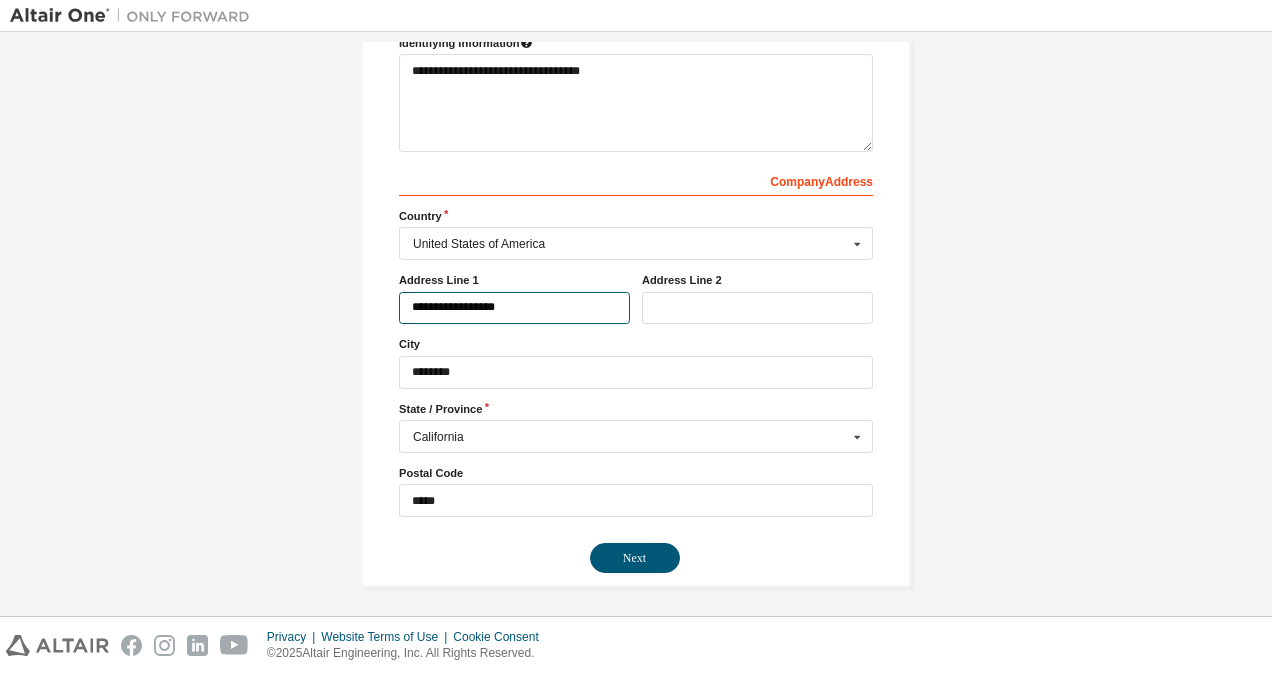 click on "**********" at bounding box center (514, 308) 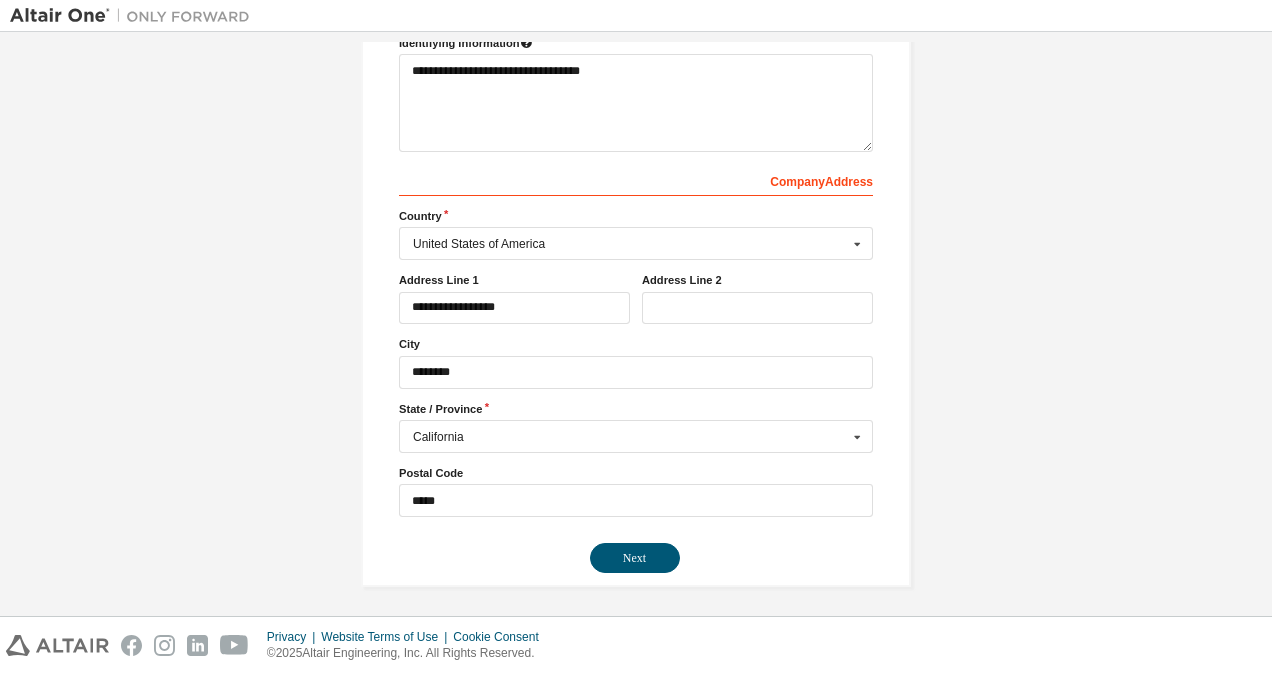 click on "**********" at bounding box center (636, 244) 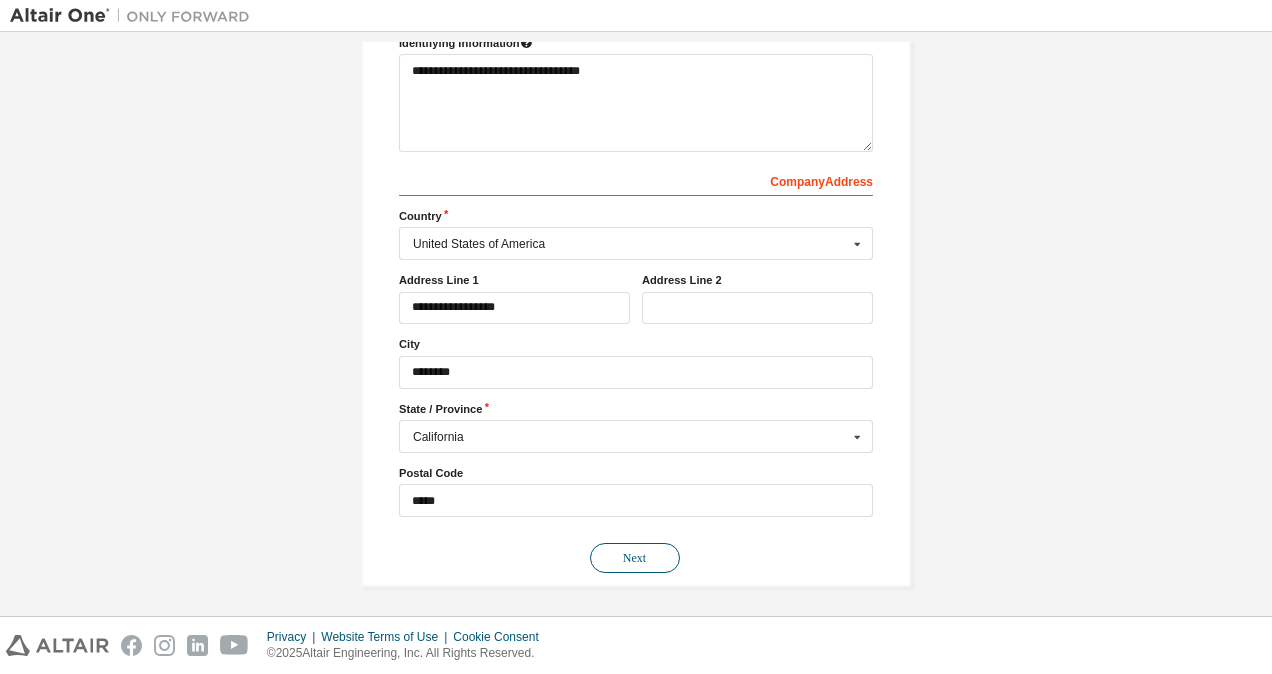 click on "Next" at bounding box center (635, 558) 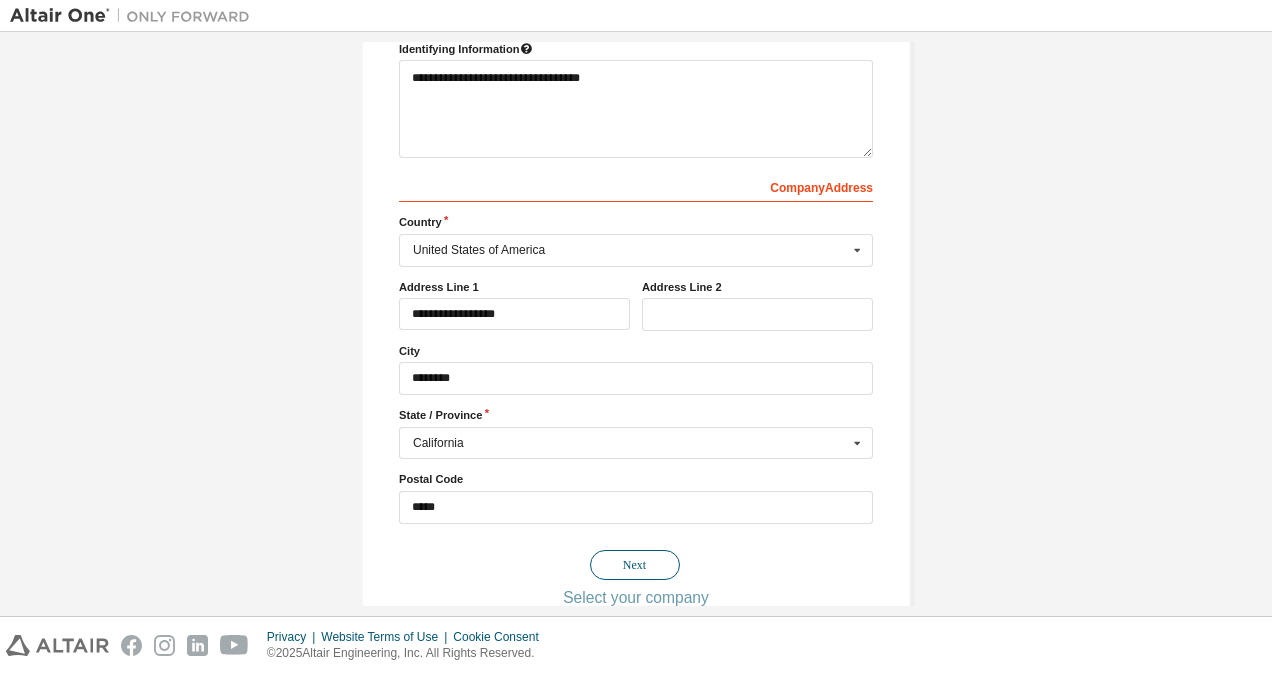 scroll, scrollTop: 0, scrollLeft: 0, axis: both 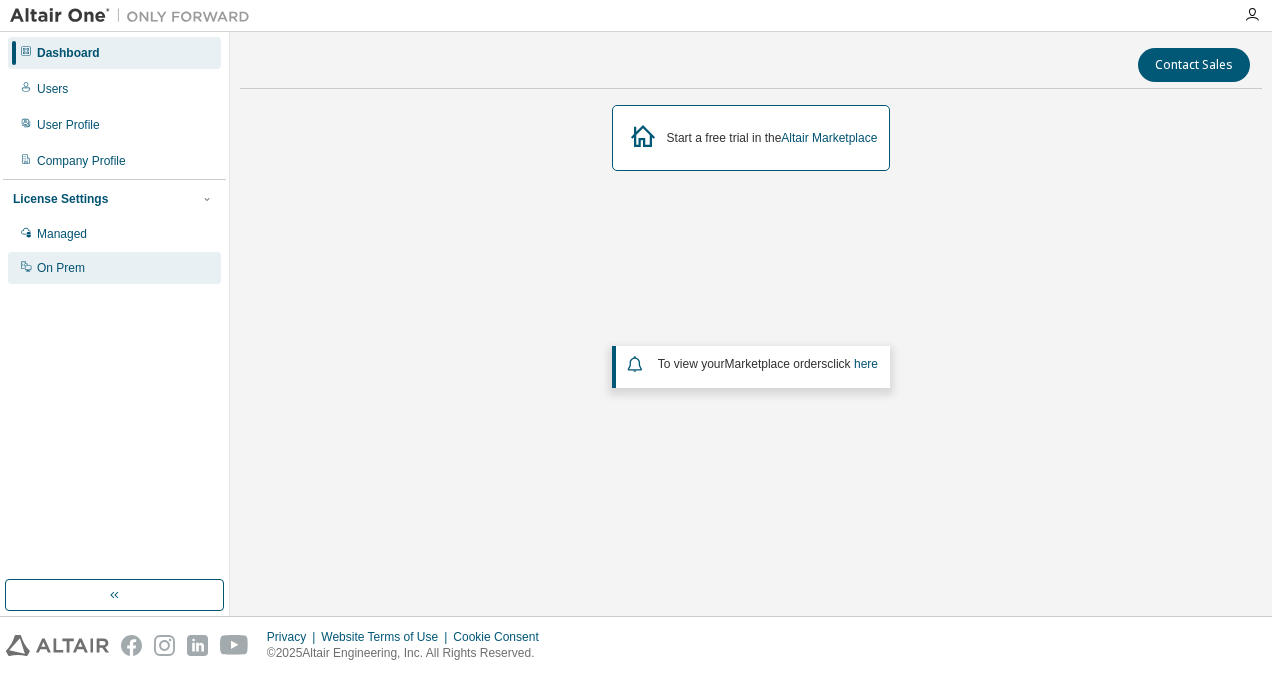 click on "On Prem" at bounding box center [114, 268] 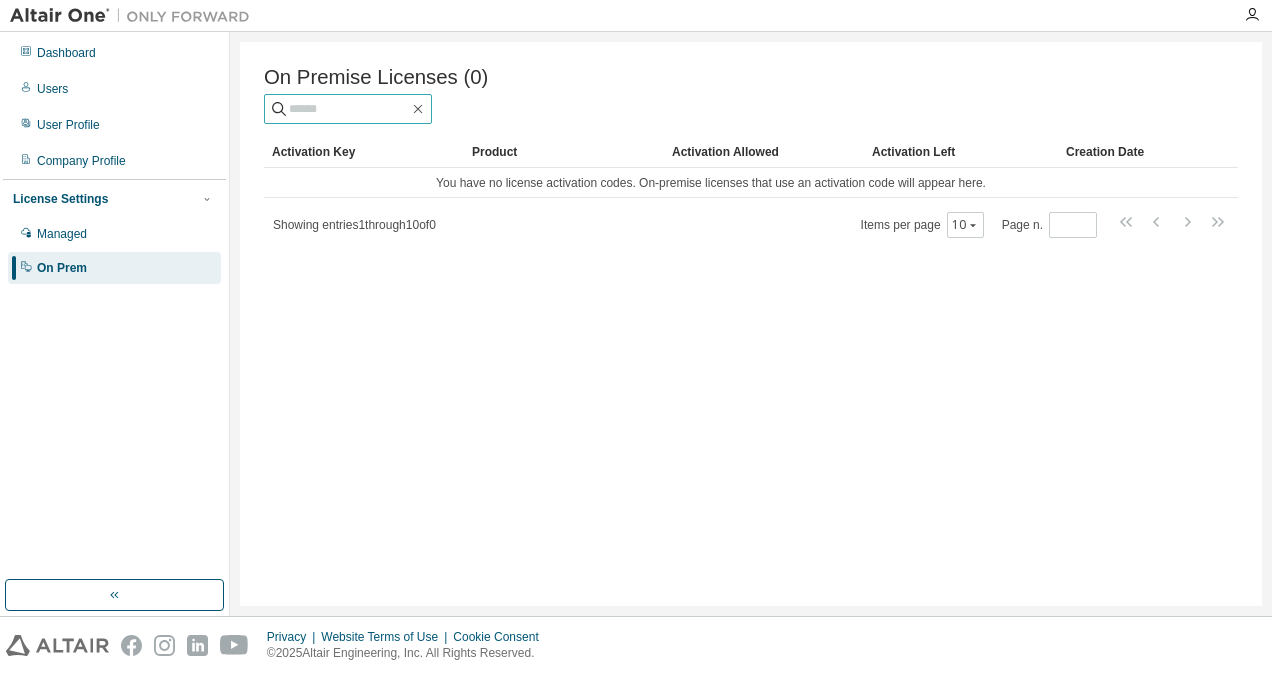 click at bounding box center (349, 109) 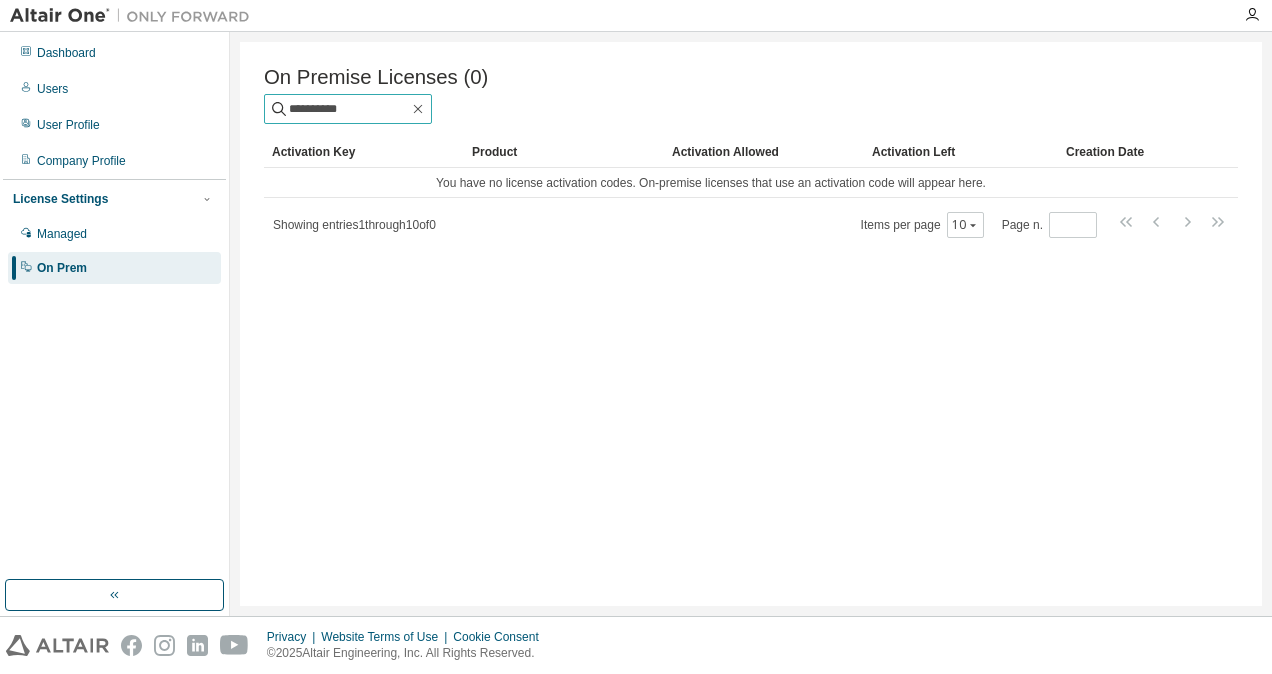 type on "**********" 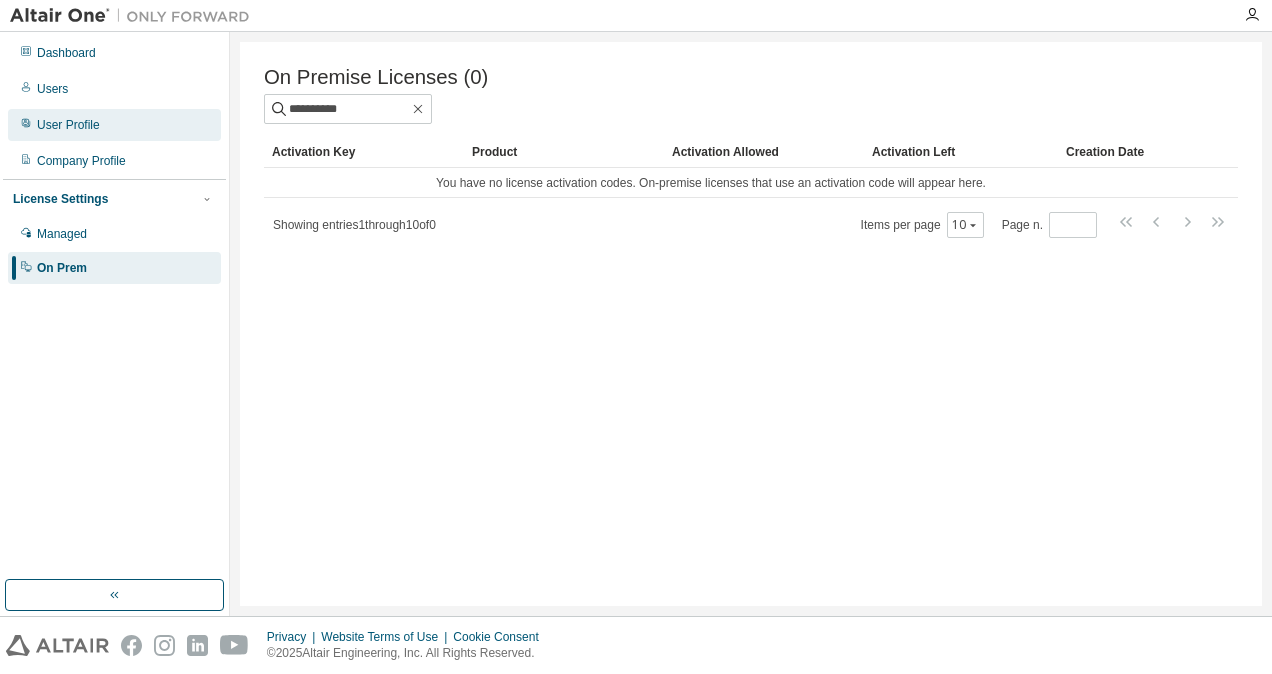 click on "User Profile" at bounding box center [114, 125] 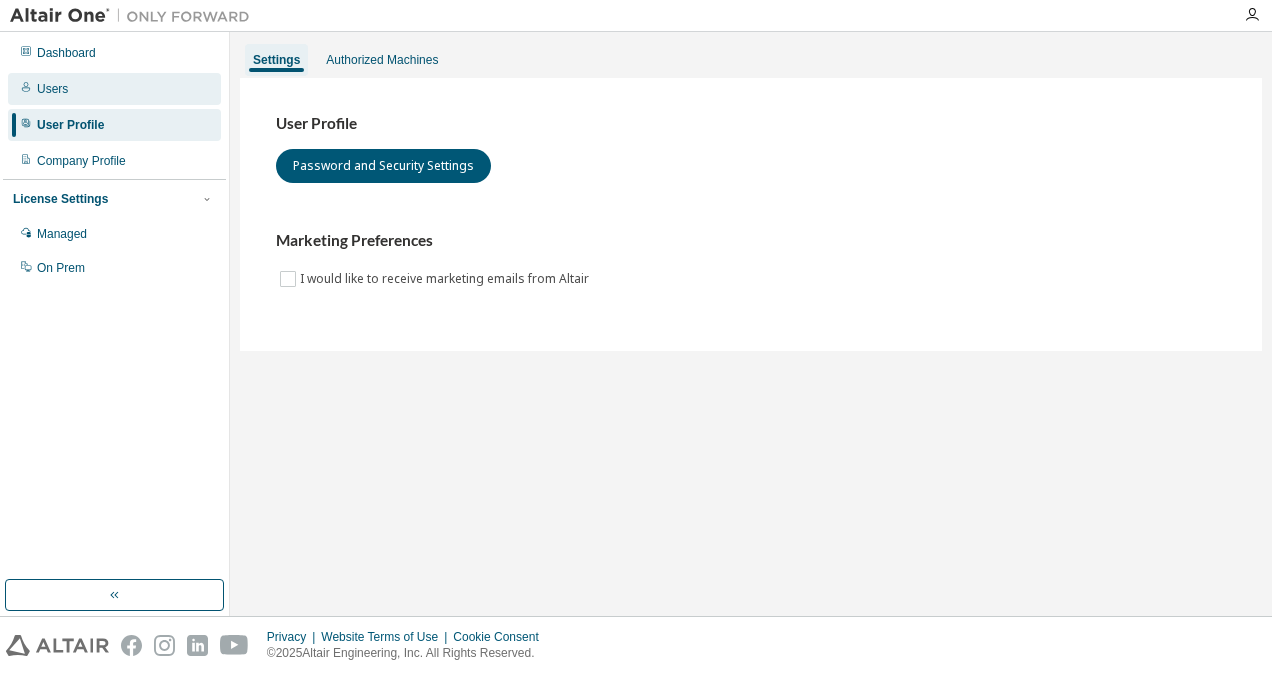 click on "Users" at bounding box center [114, 89] 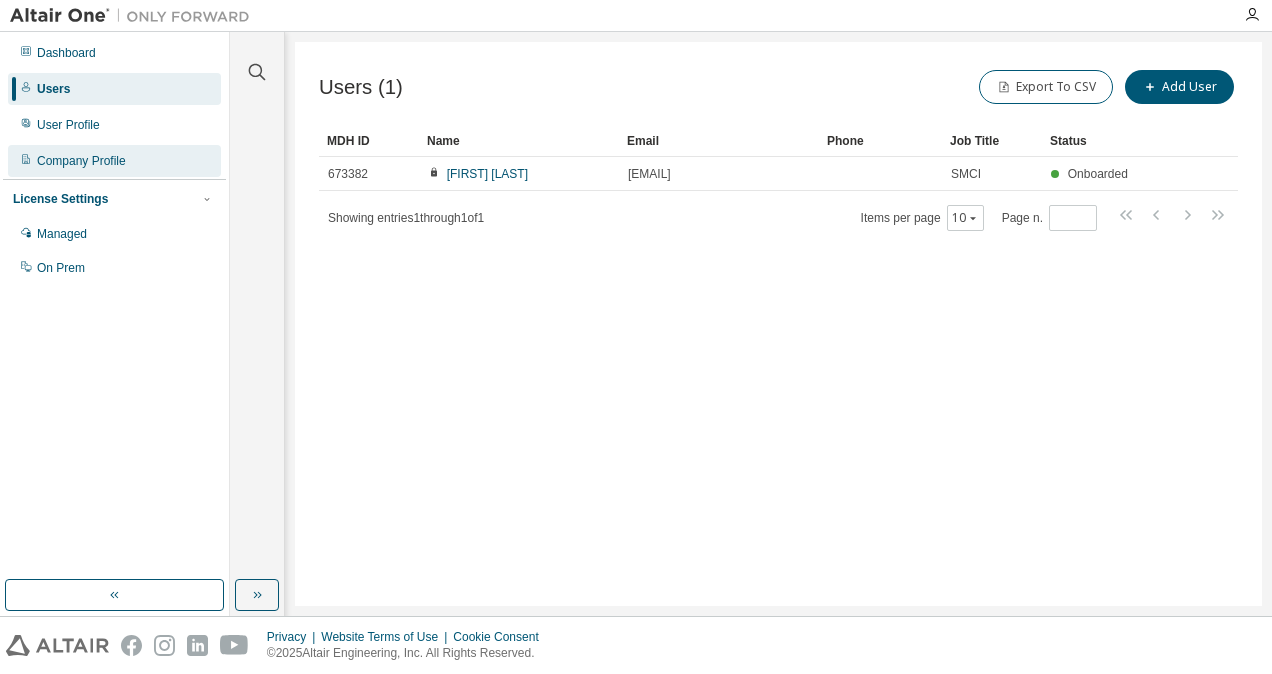 click on "Company Profile" at bounding box center [81, 161] 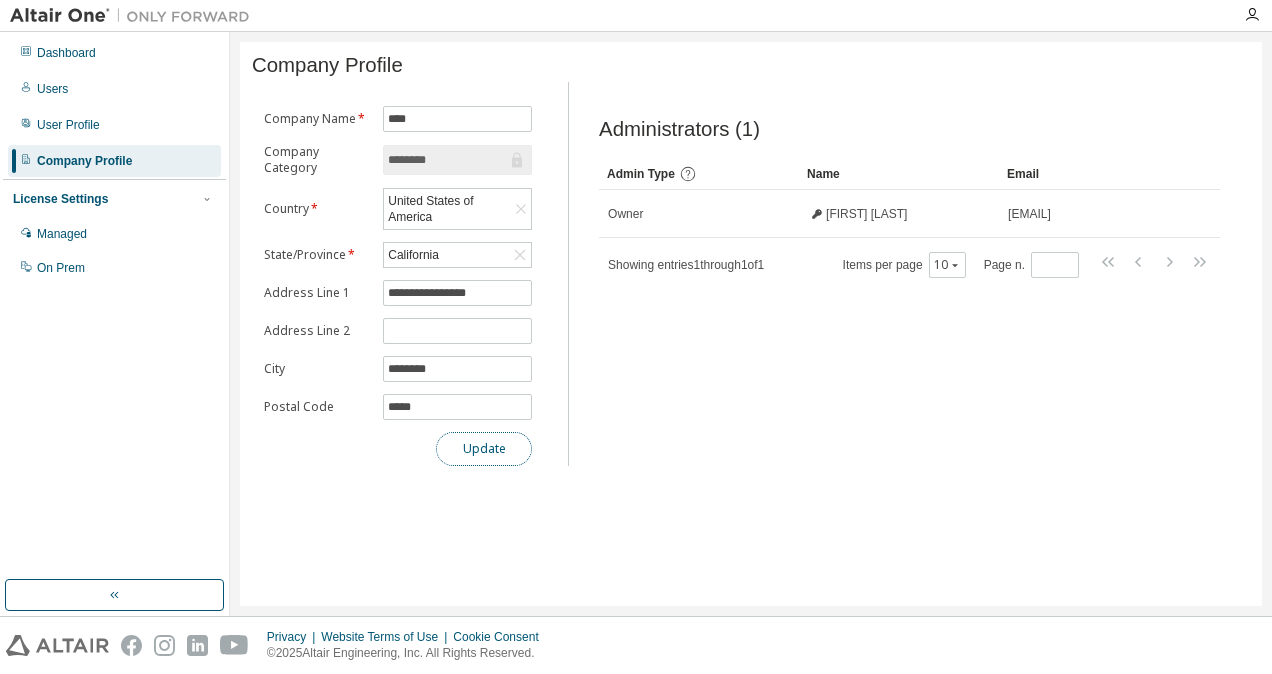 click on "Update" at bounding box center (484, 449) 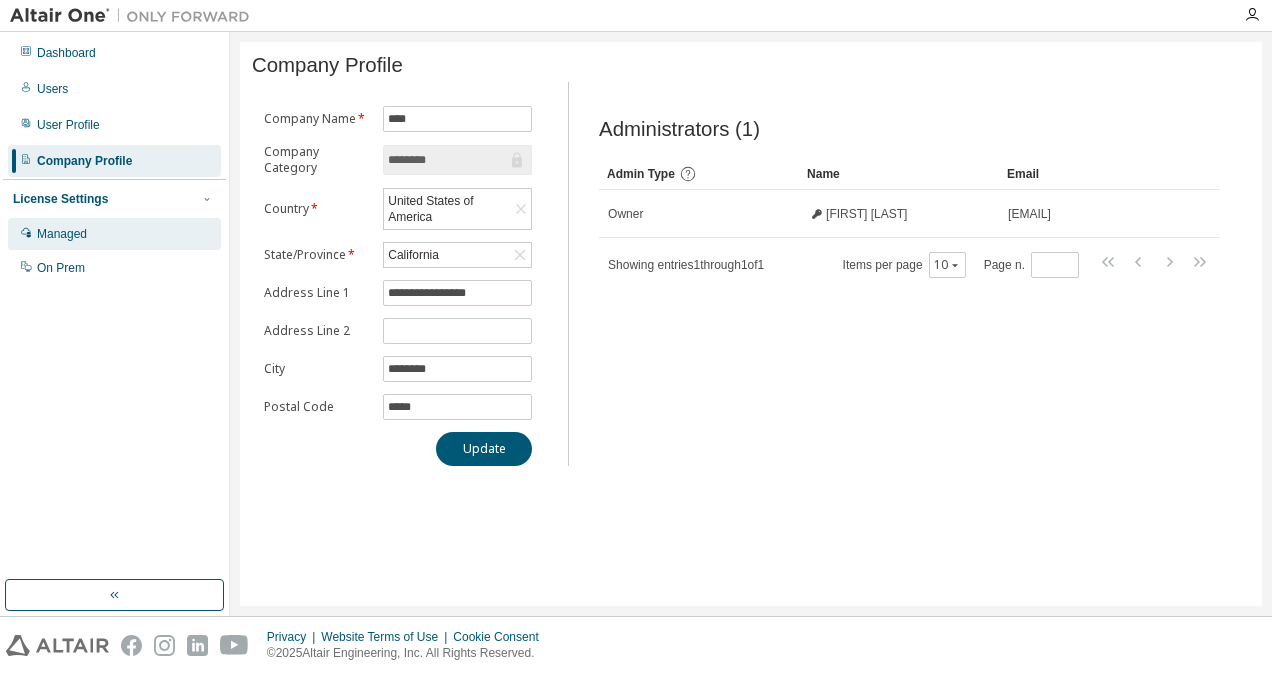 click on "Managed" at bounding box center [62, 234] 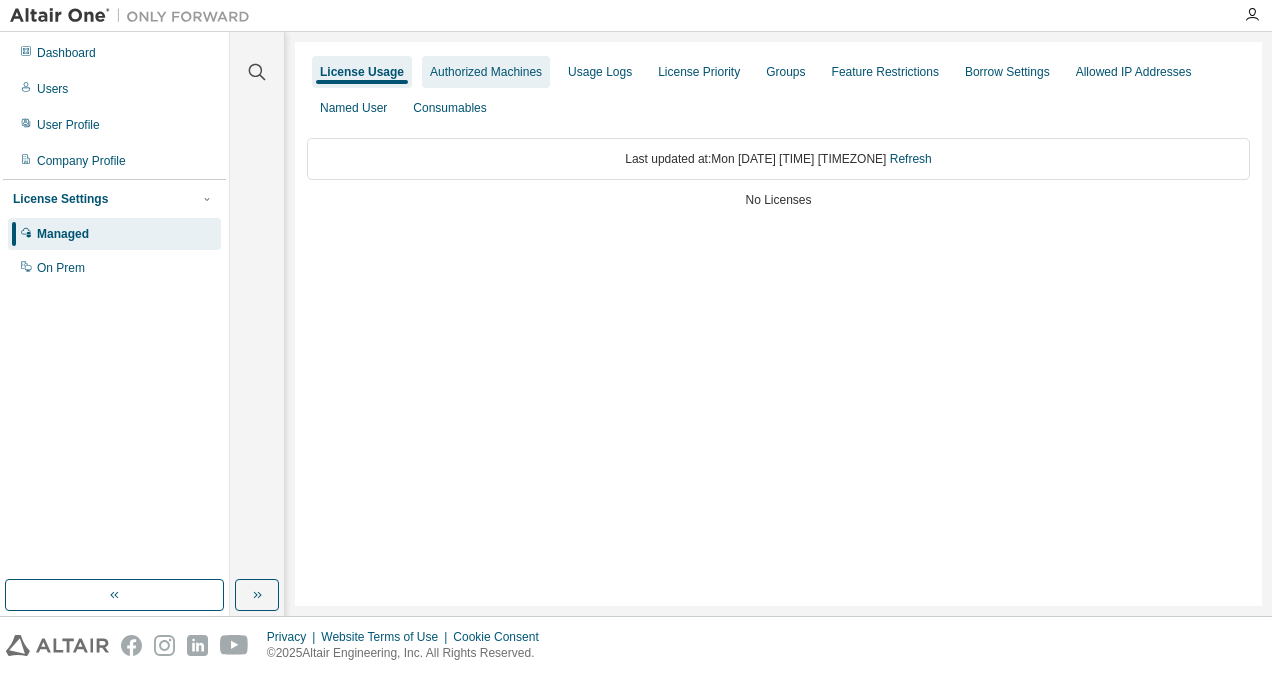 click on "Authorized Machines" at bounding box center (486, 72) 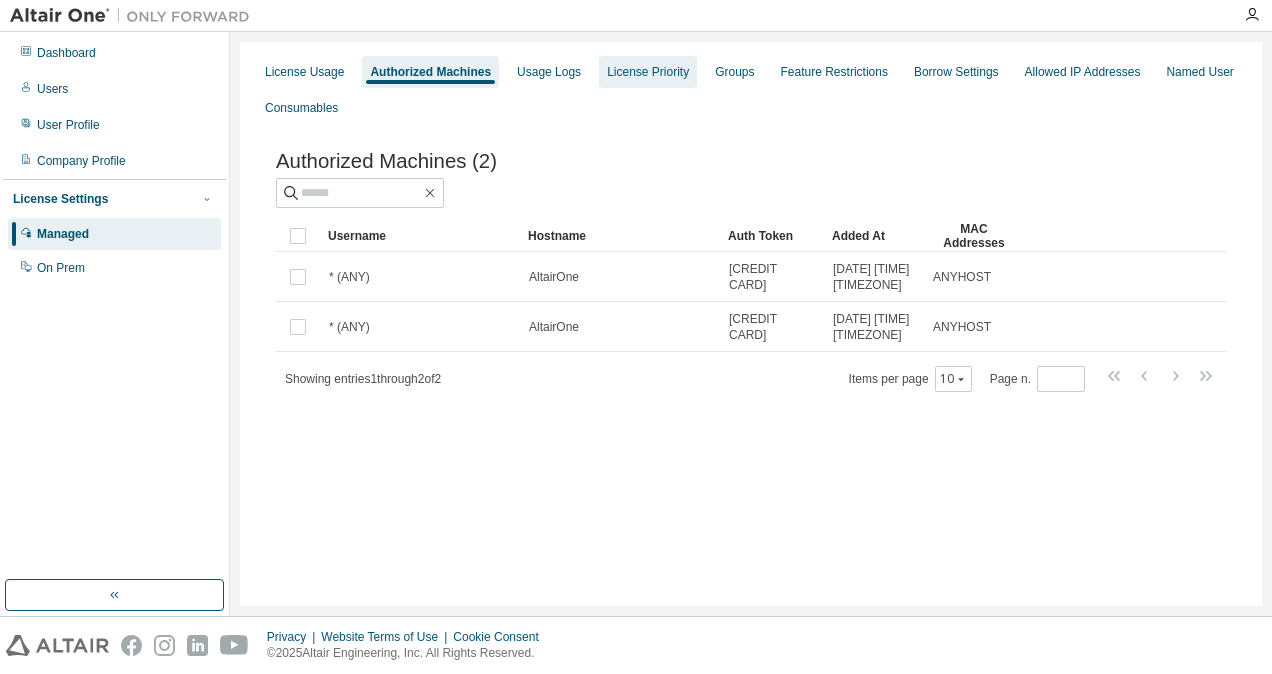 click on "License Priority" at bounding box center (648, 72) 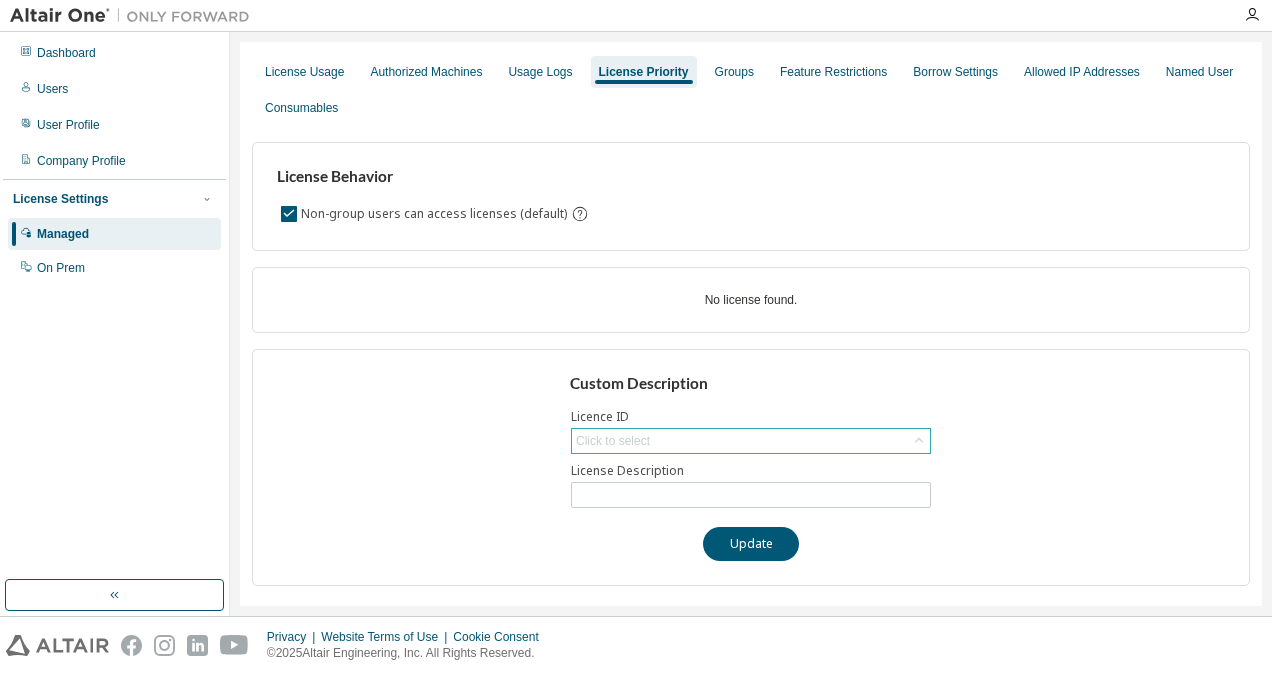 click on "Click to select" at bounding box center (751, 441) 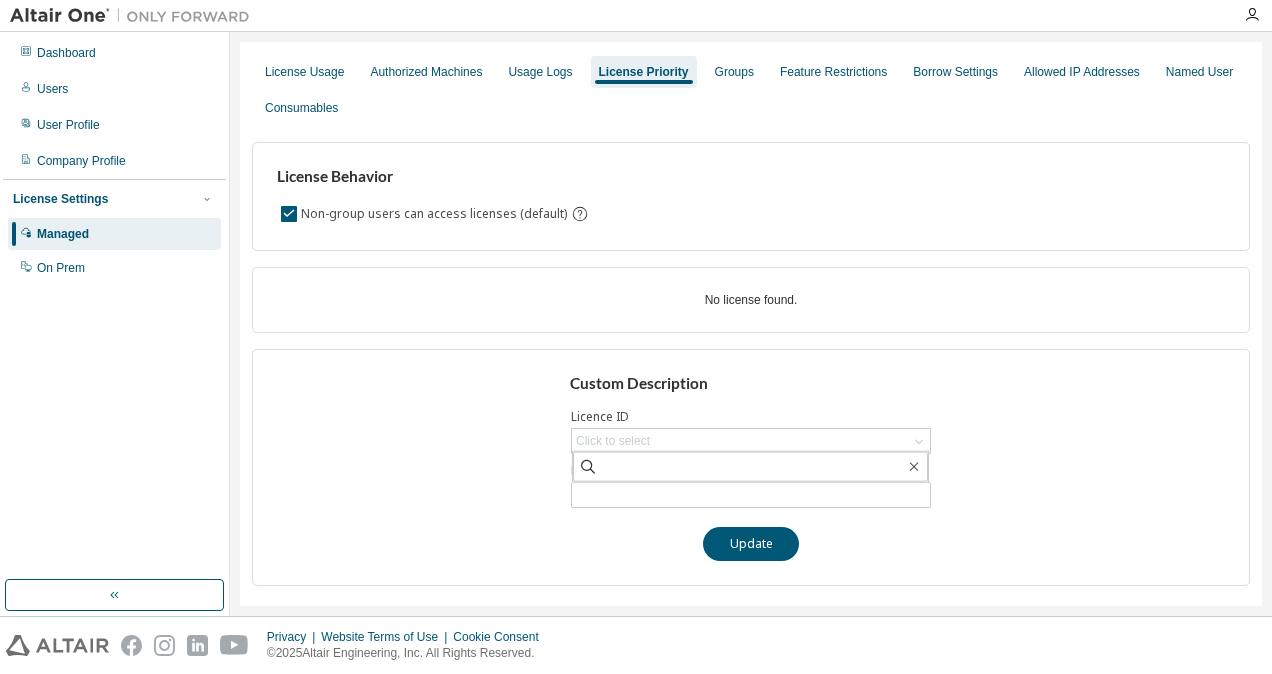 click on "No license found." at bounding box center (751, 300) 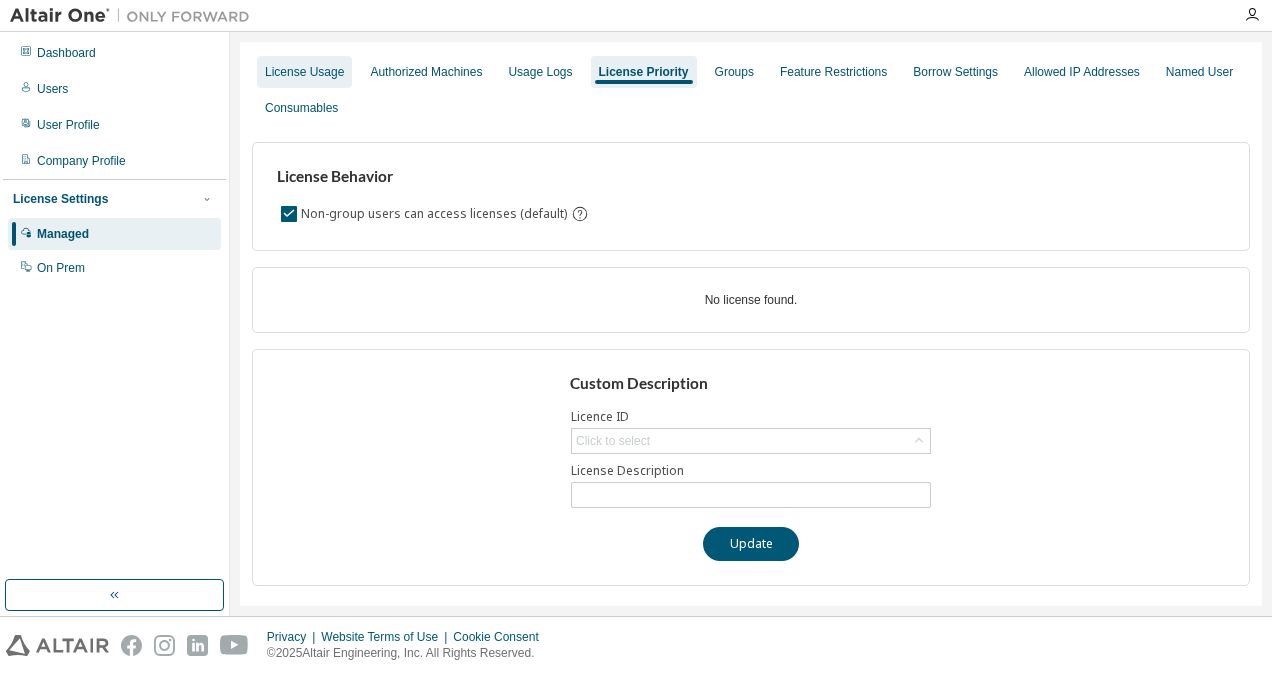click on "License Usage" at bounding box center (304, 72) 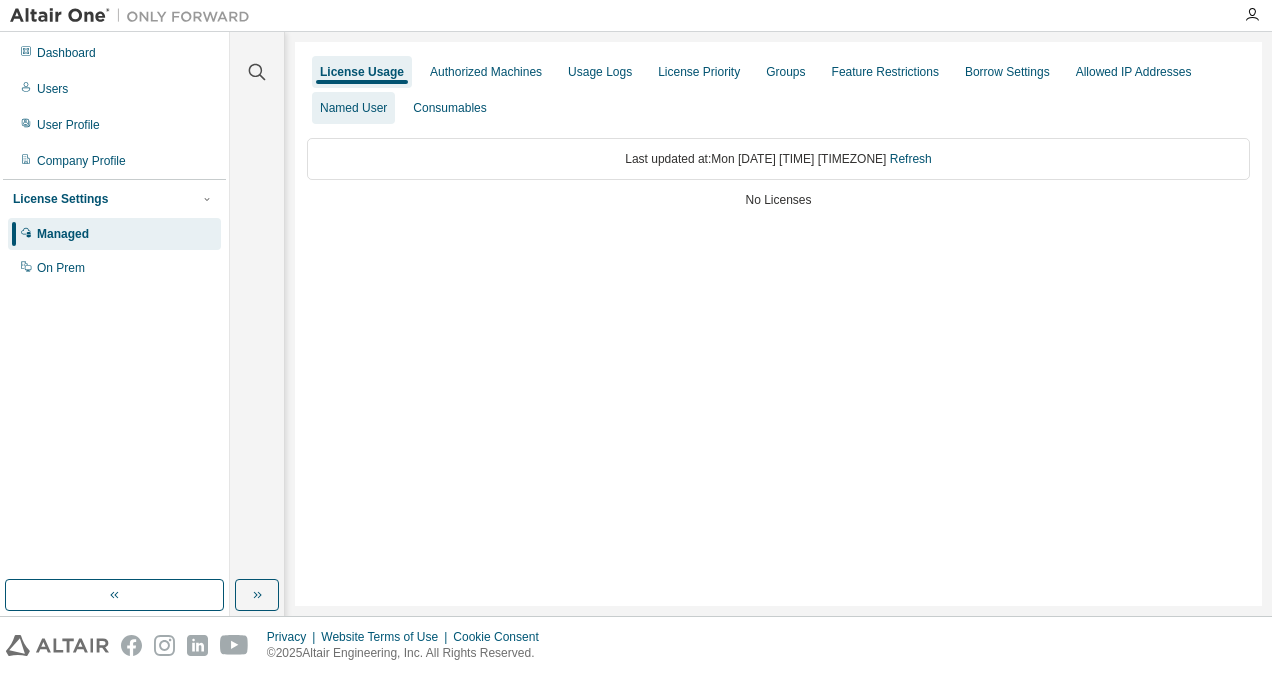 click on "Named User" at bounding box center (353, 108) 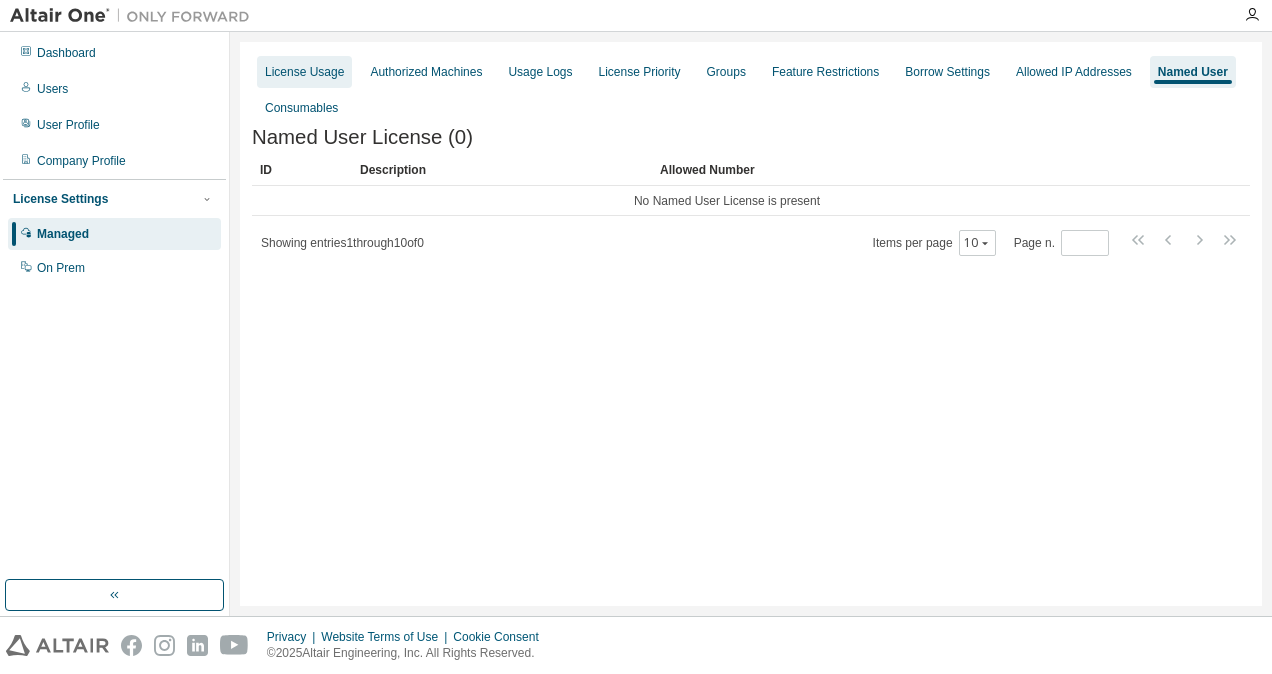 click on "License Usage" at bounding box center [304, 72] 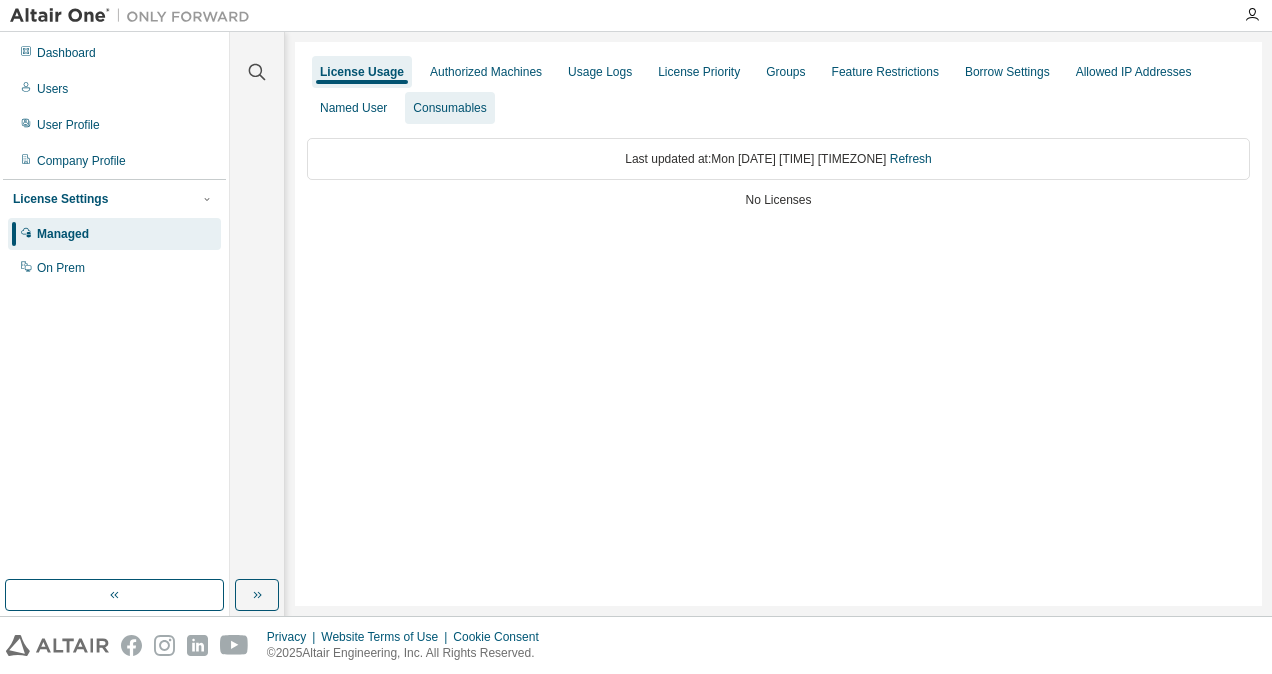 click on "Consumables" at bounding box center [449, 108] 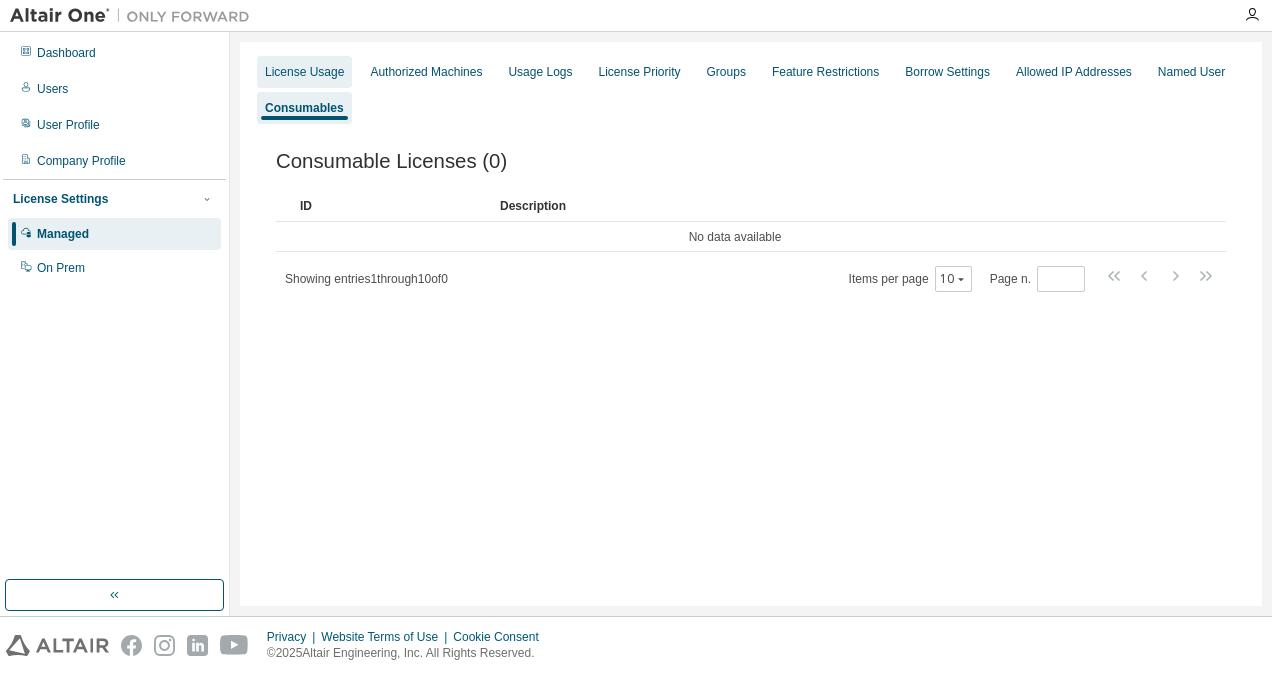 click on "License Usage" at bounding box center (304, 72) 